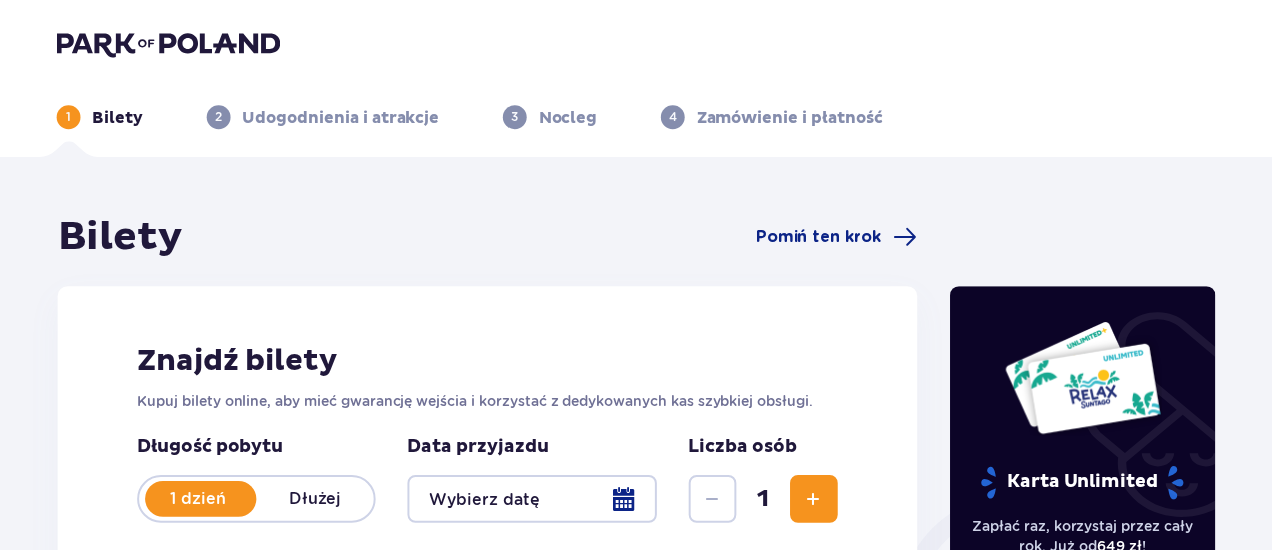 scroll, scrollTop: 0, scrollLeft: 0, axis: both 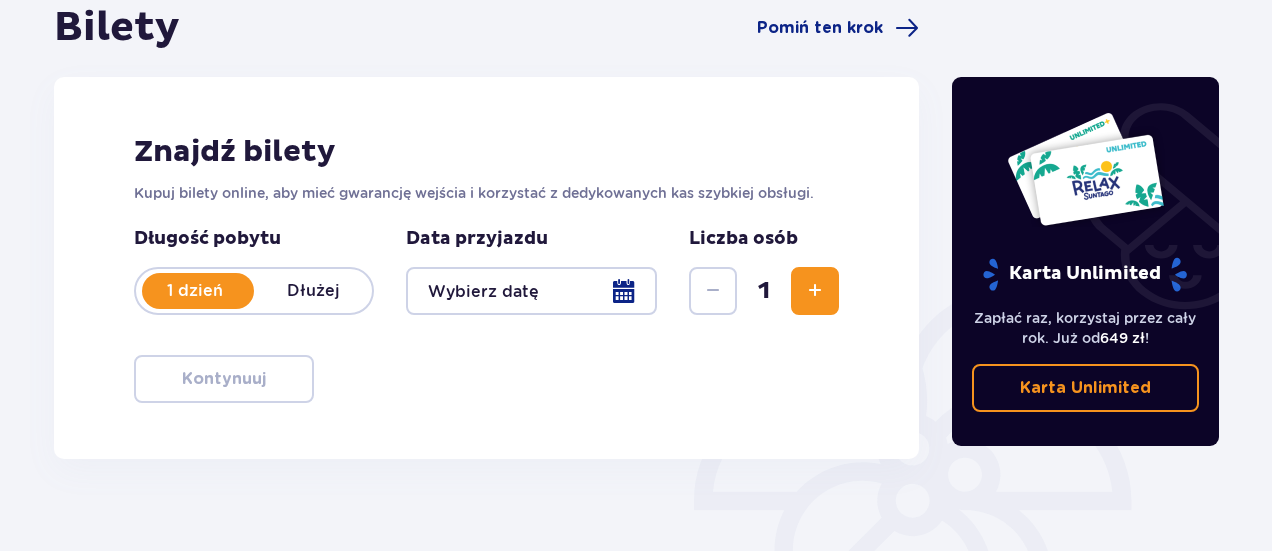 click at bounding box center [531, 291] 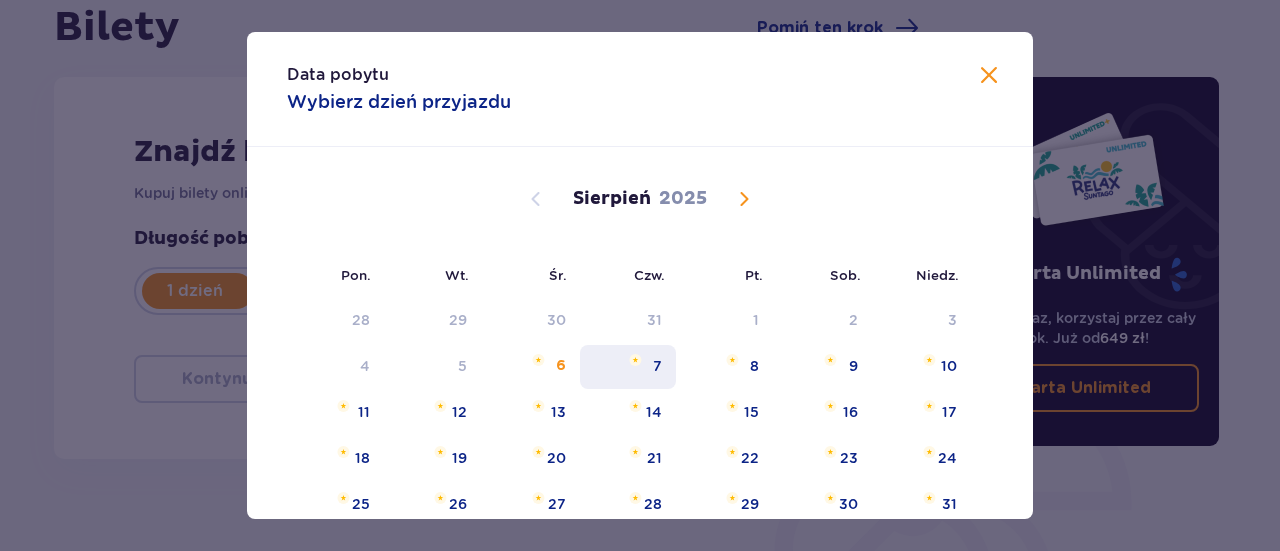 click on "7" at bounding box center (628, 367) 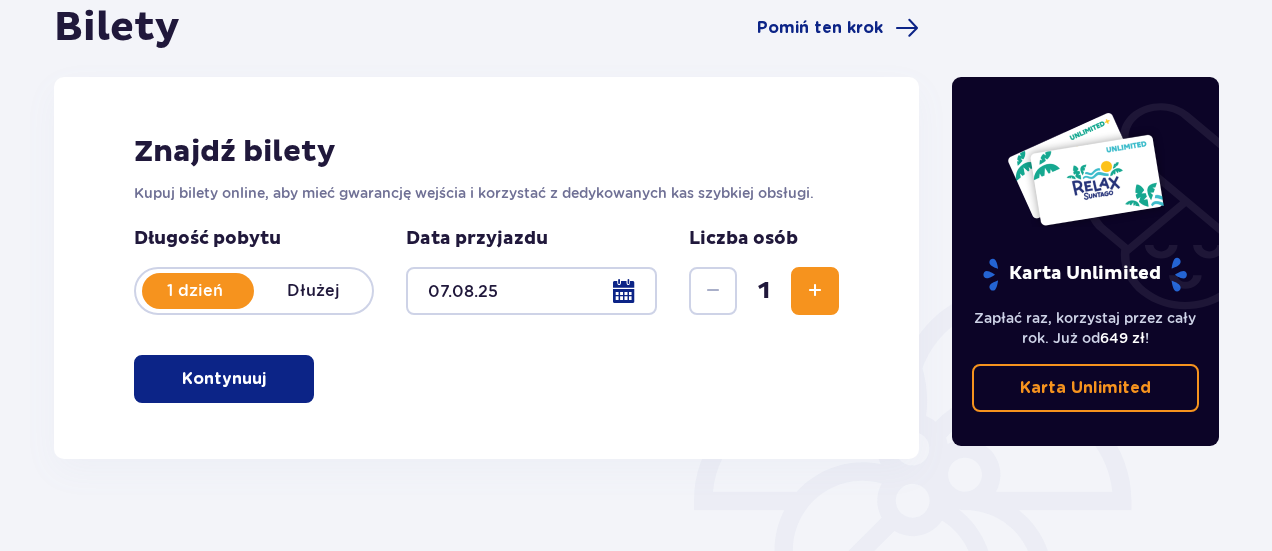 click at bounding box center (815, 291) 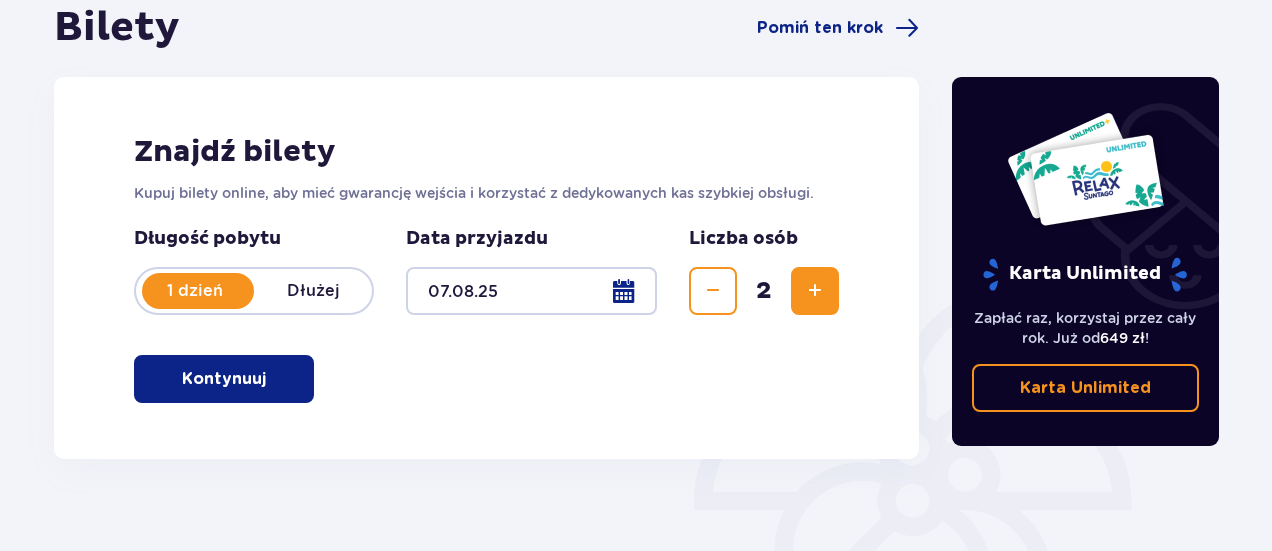 click at bounding box center [815, 291] 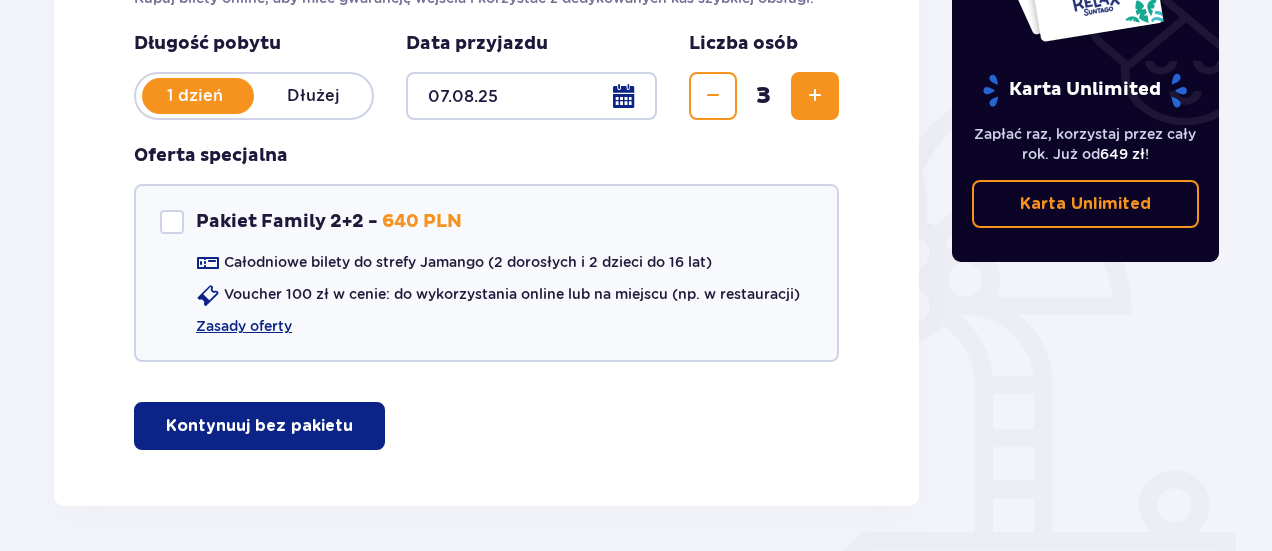 scroll, scrollTop: 478, scrollLeft: 0, axis: vertical 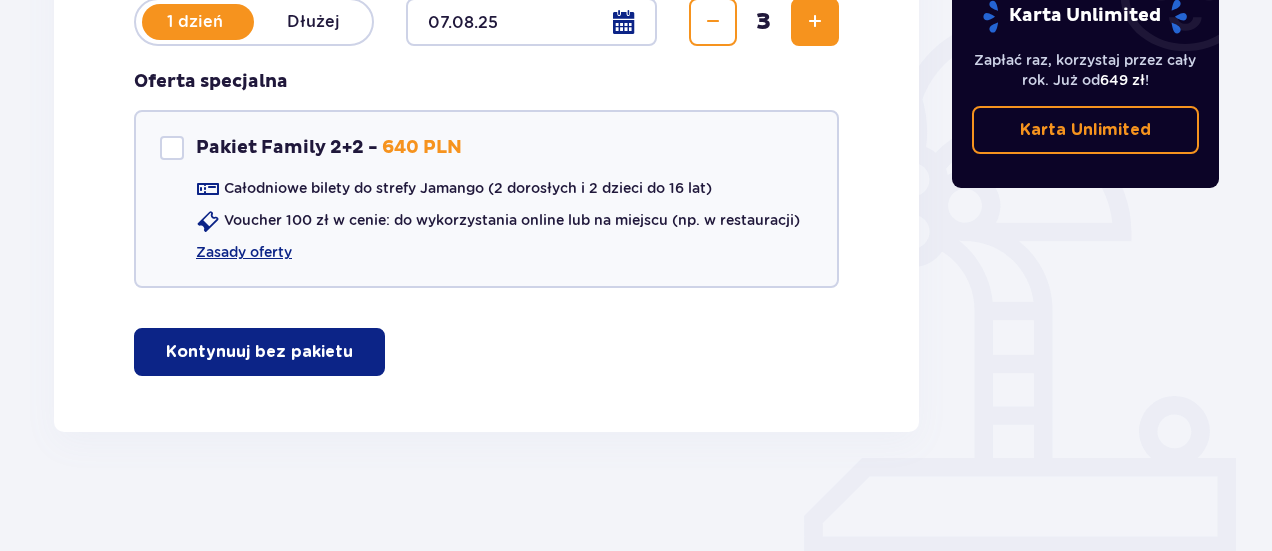click on "Kontynuuj bez pakietu" at bounding box center (259, 352) 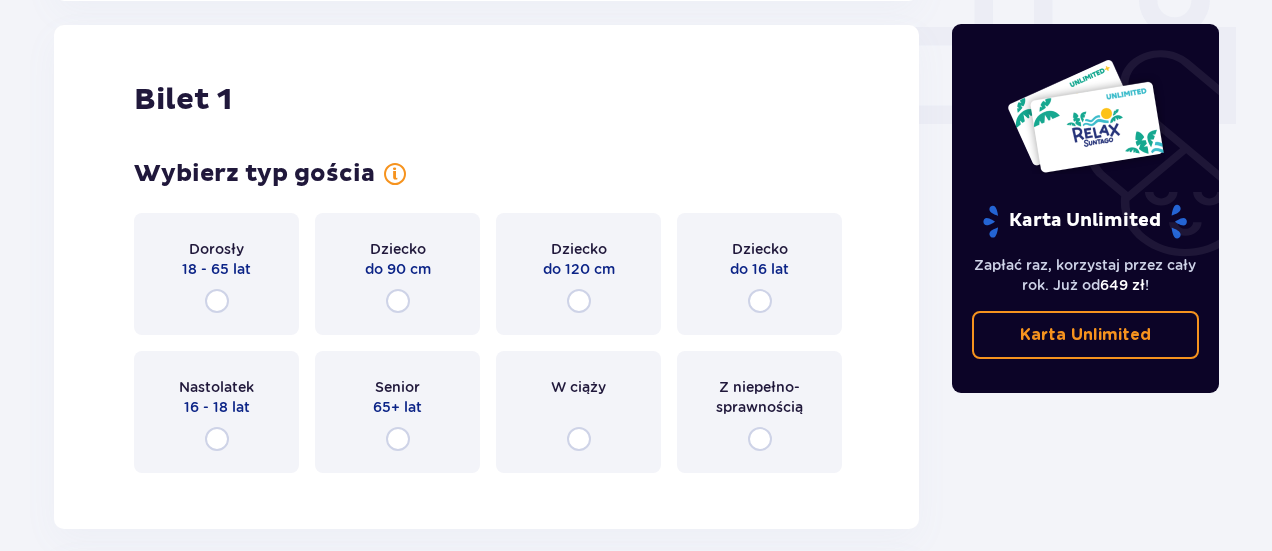 scroll, scrollTop: 910, scrollLeft: 0, axis: vertical 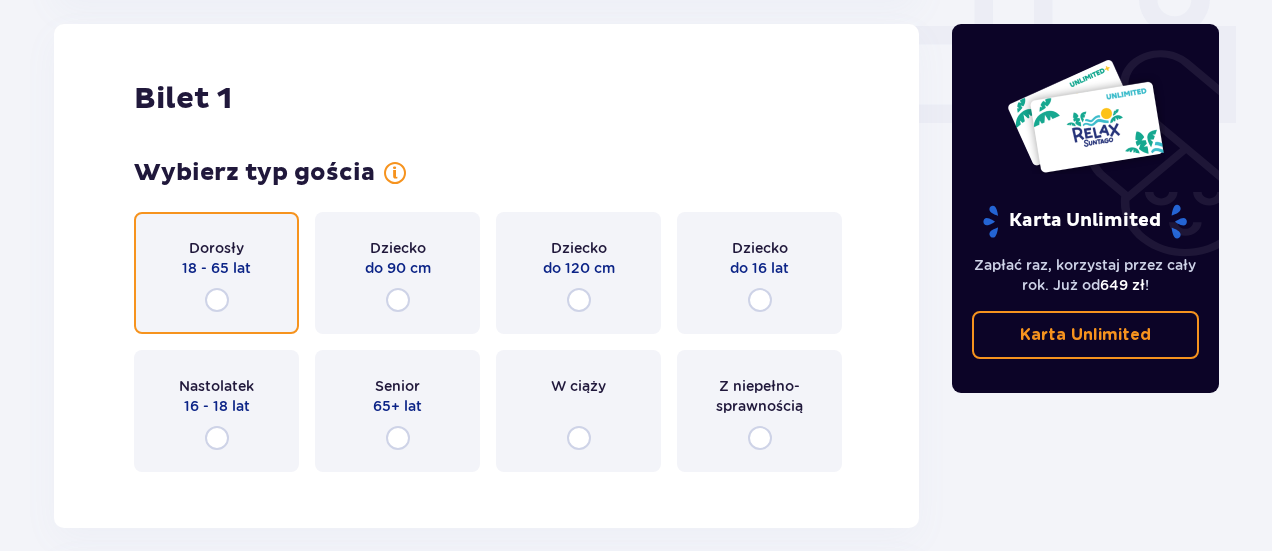 click at bounding box center [217, 300] 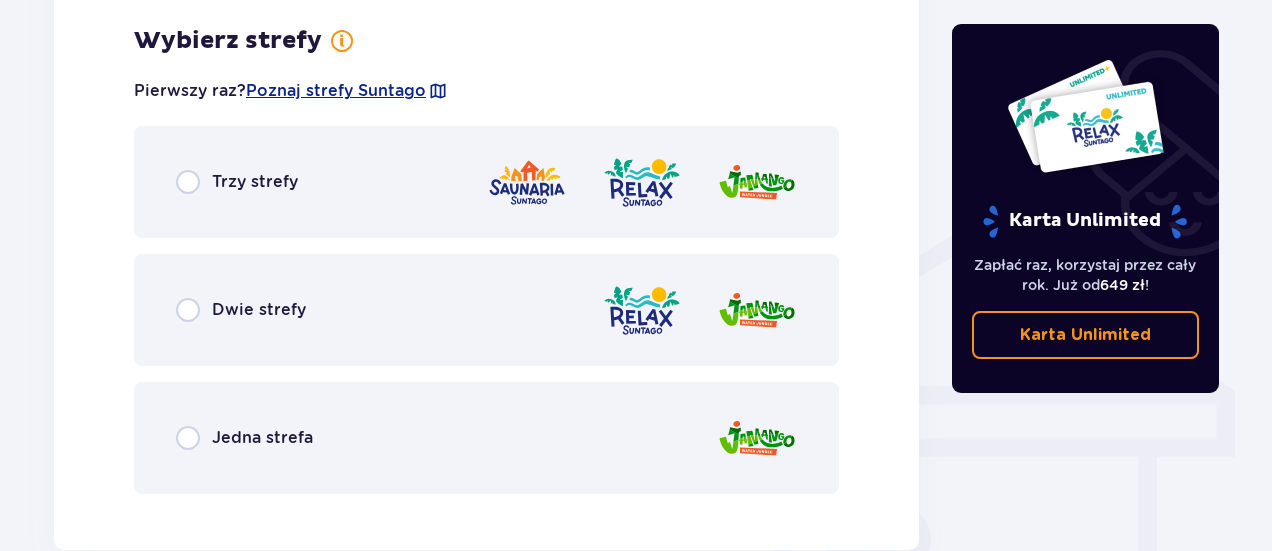 scroll, scrollTop: 1398, scrollLeft: 0, axis: vertical 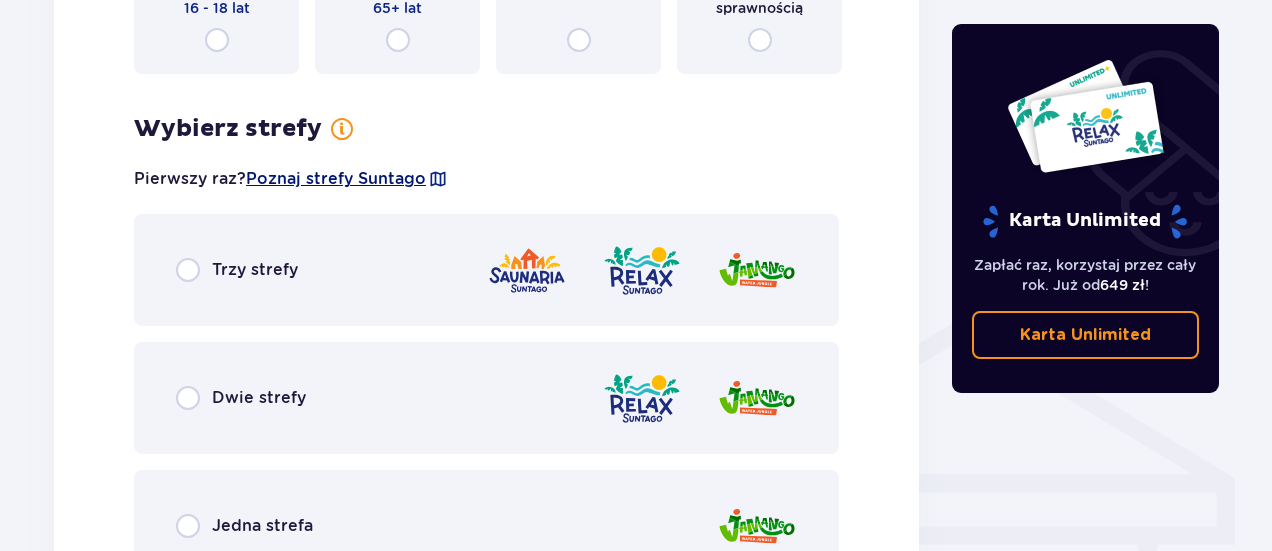 click on "Poznaj strefy Suntago" at bounding box center [336, 179] 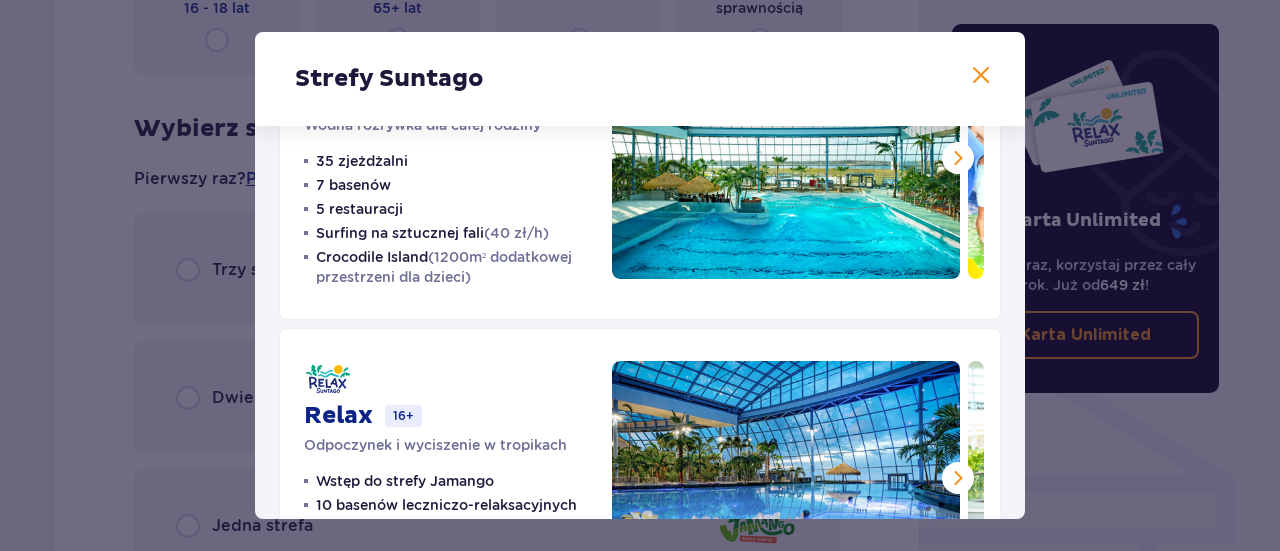 scroll, scrollTop: 165, scrollLeft: 0, axis: vertical 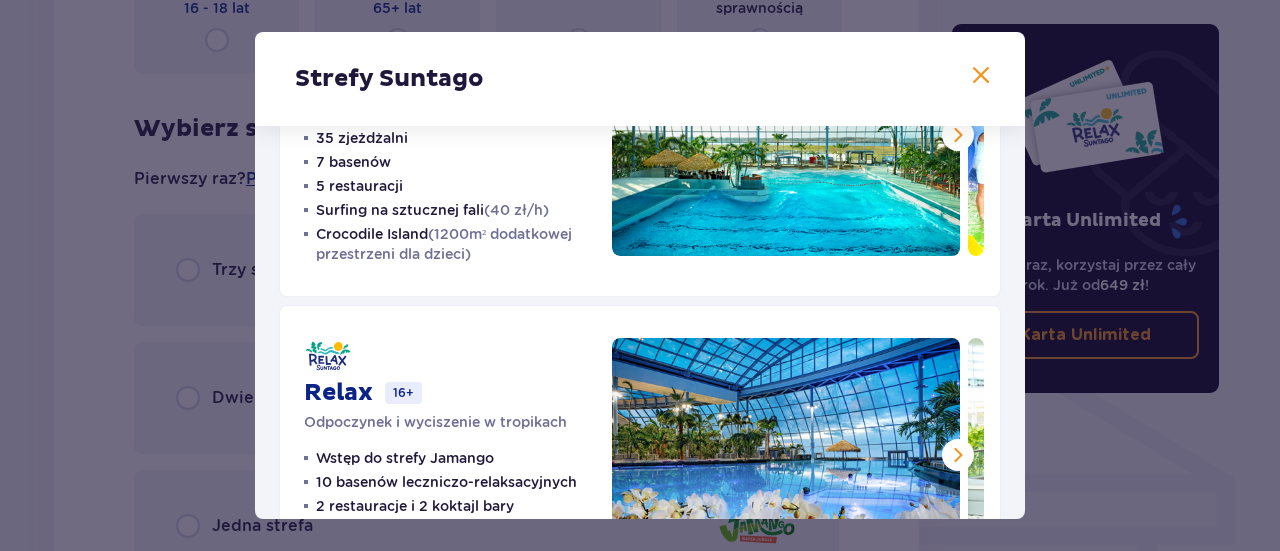 drag, startPoint x: 1025, startPoint y: 304, endPoint x: 1027, endPoint y: 356, distance: 52.03845 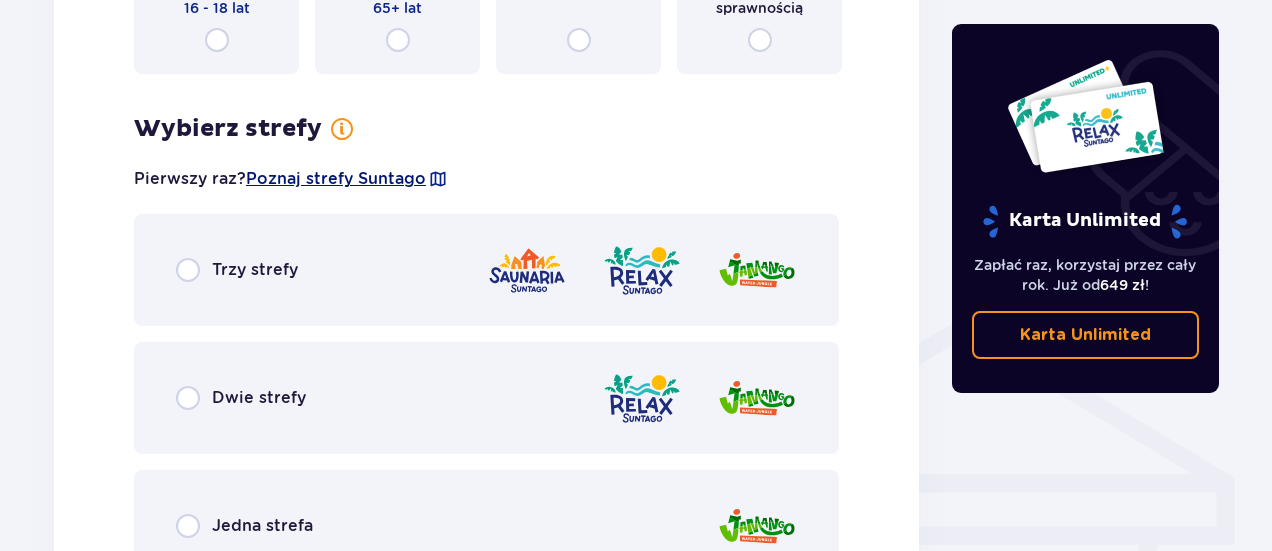 click on "Poznaj strefy Suntago" at bounding box center (336, 179) 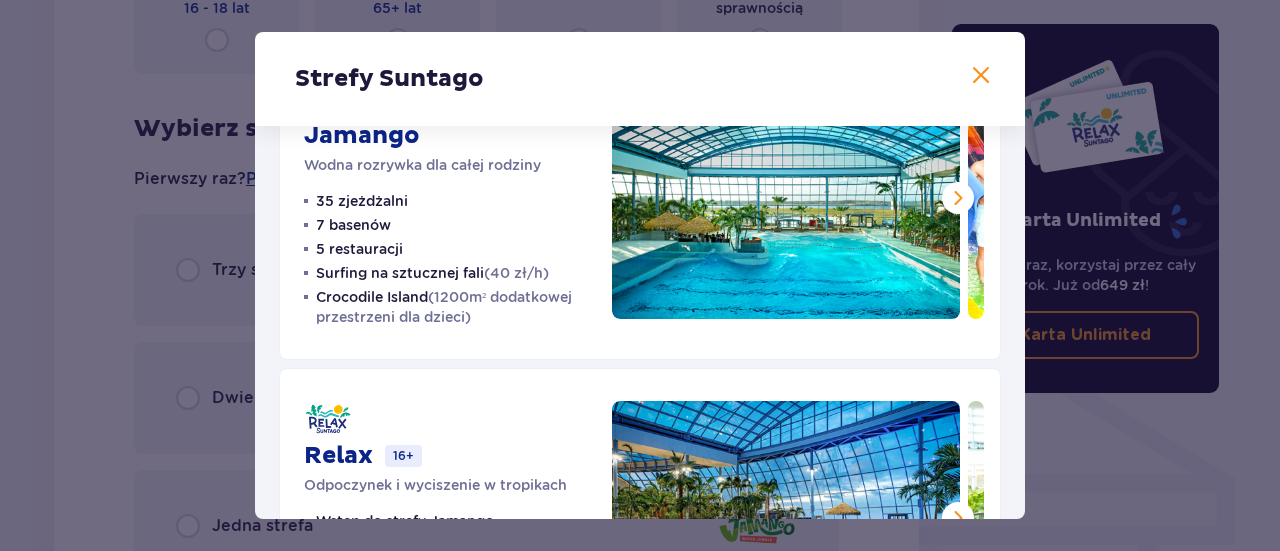 scroll, scrollTop: 104, scrollLeft: 0, axis: vertical 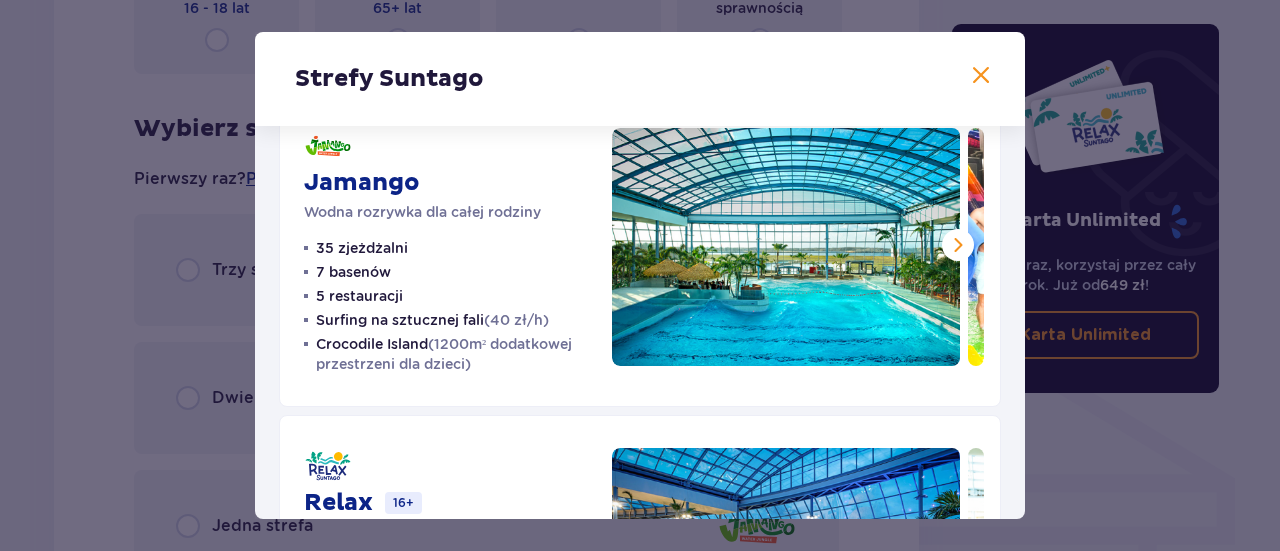 click at bounding box center [958, 245] 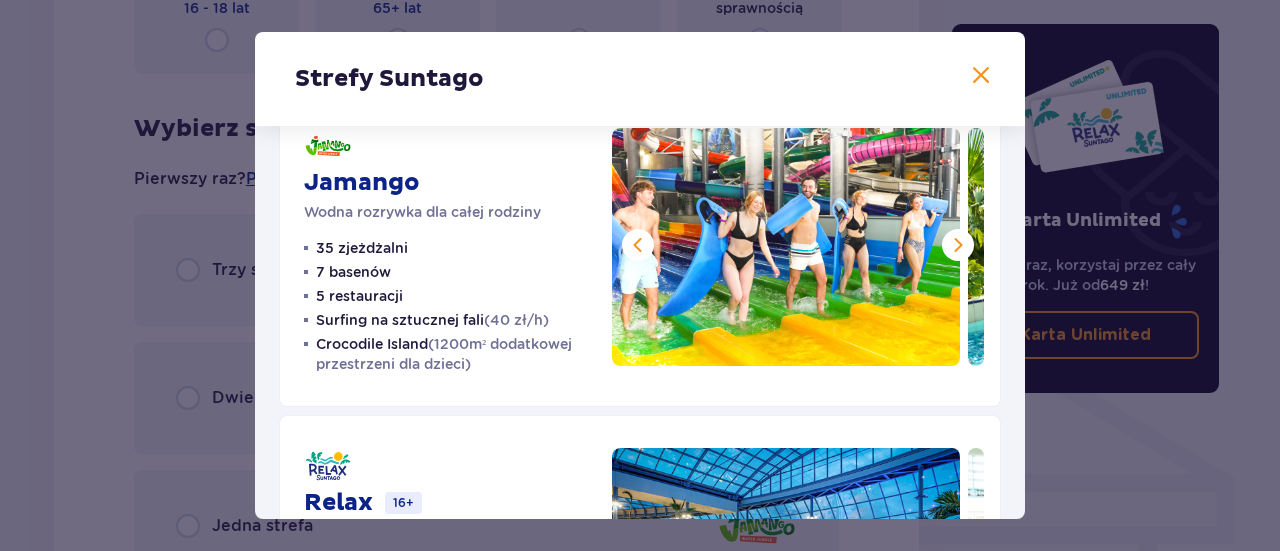 click at bounding box center (958, 245) 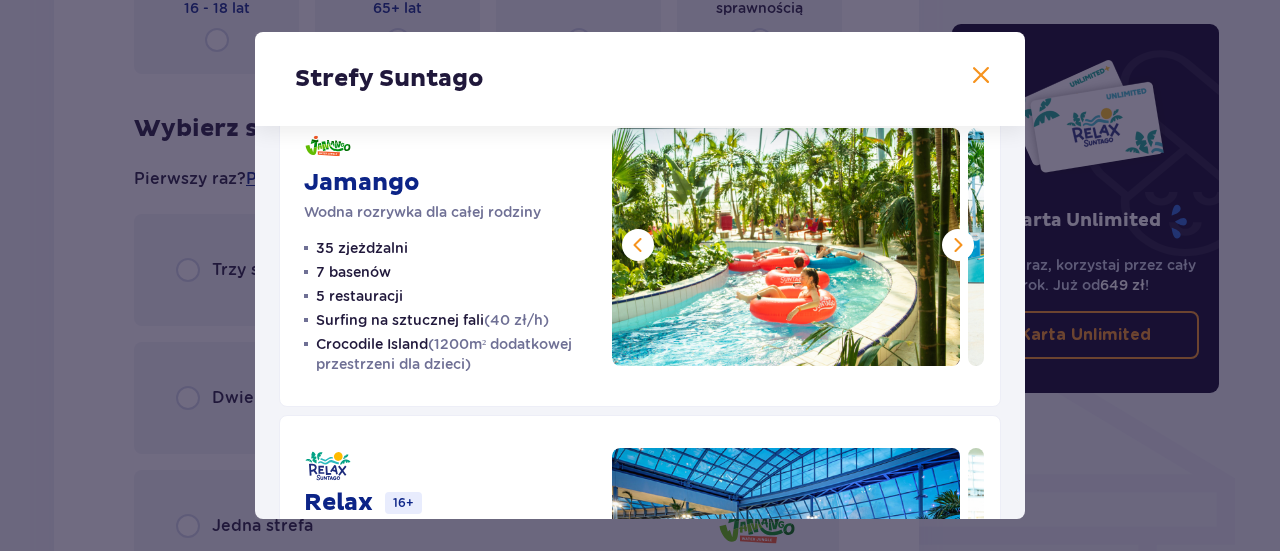 click at bounding box center [958, 245] 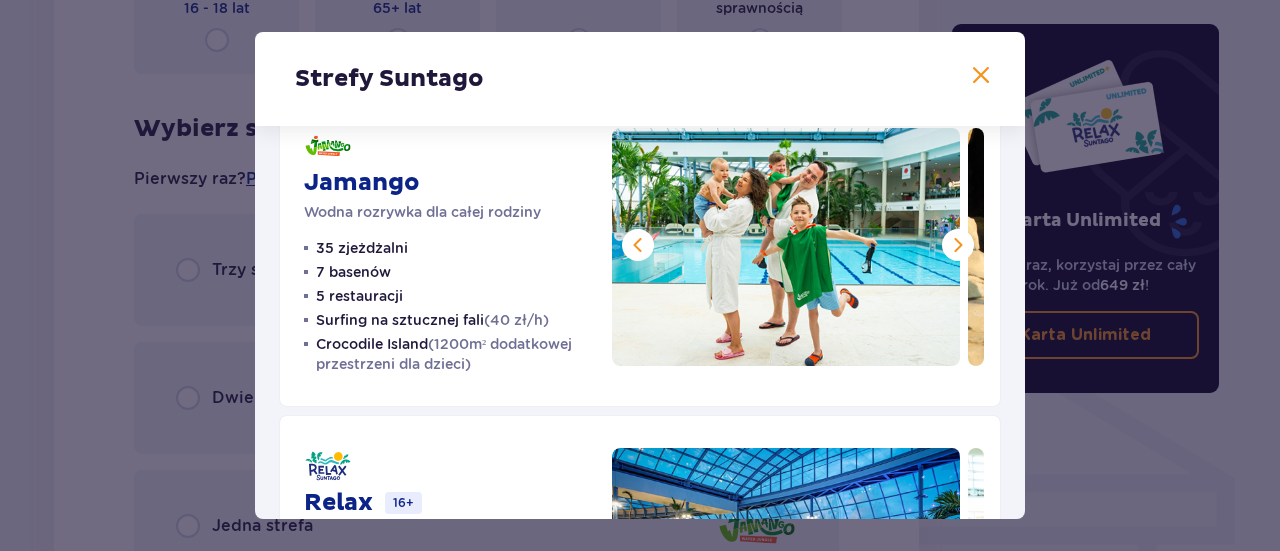 click at bounding box center [958, 245] 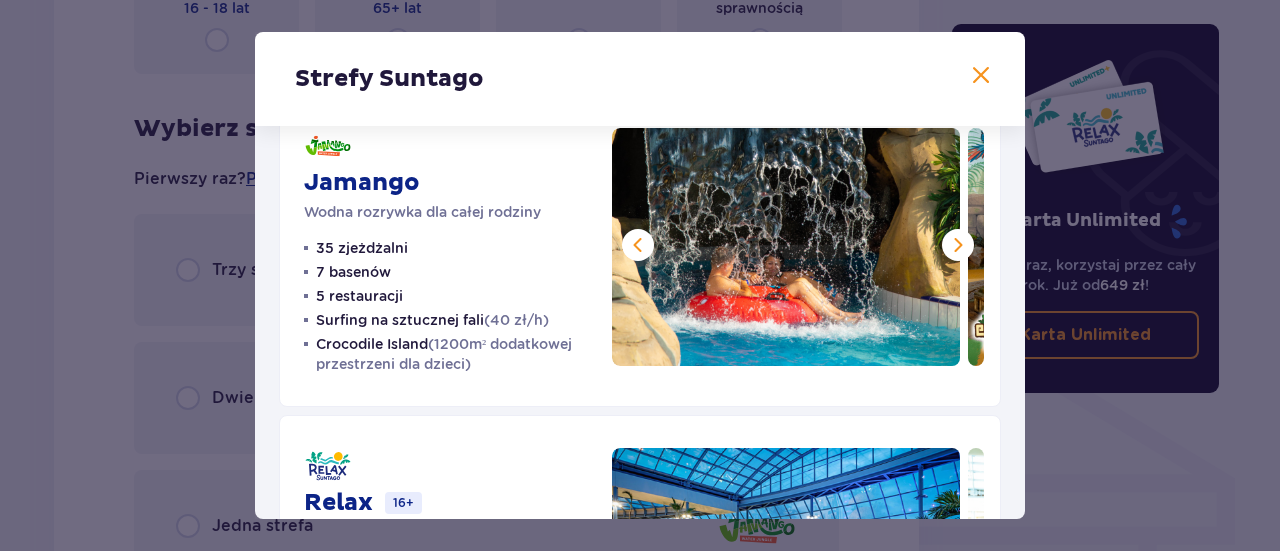 click at bounding box center [958, 245] 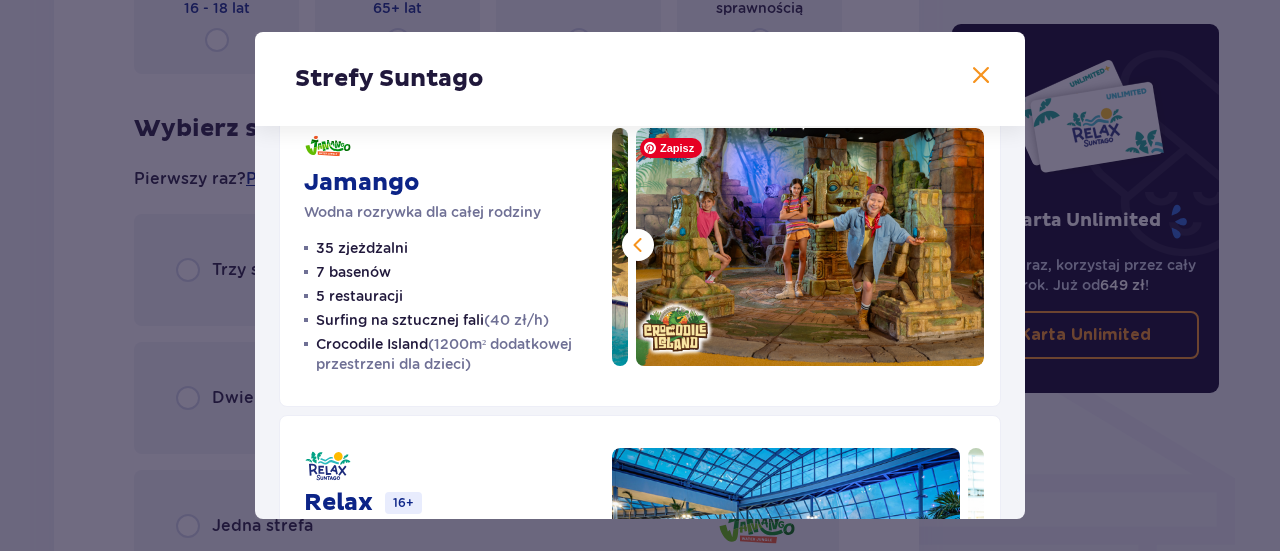 click at bounding box center [810, 247] 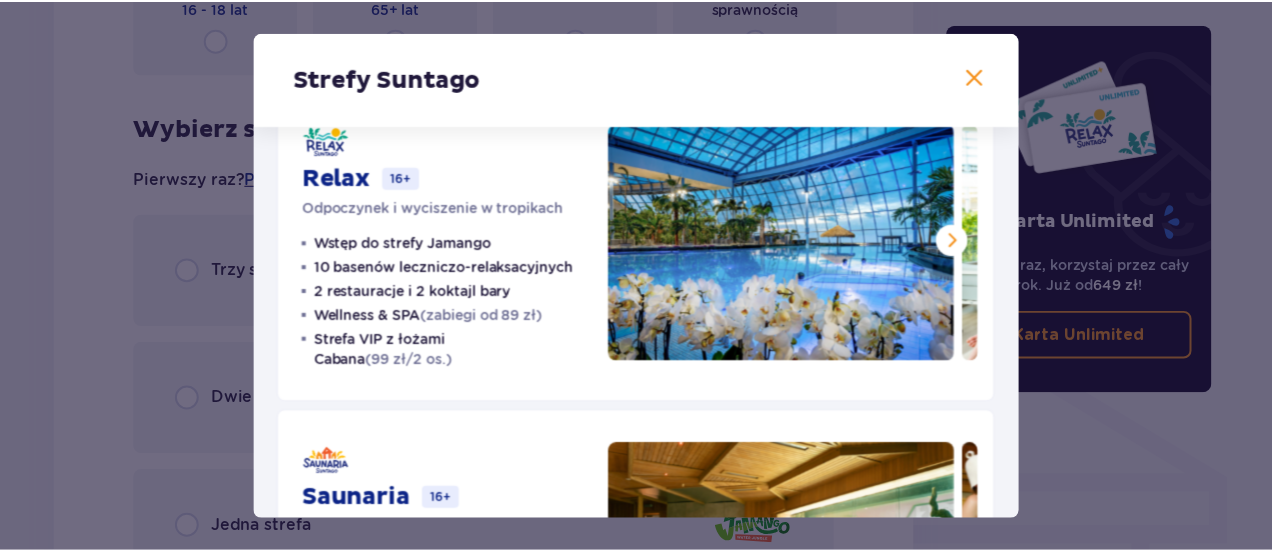 scroll, scrollTop: 381, scrollLeft: 0, axis: vertical 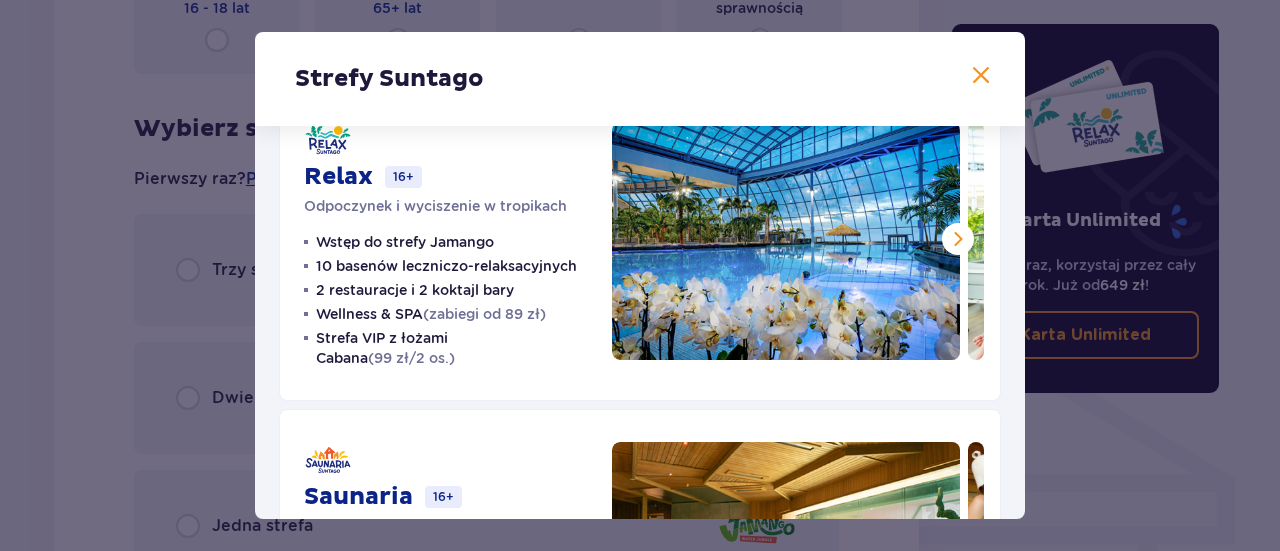 click at bounding box center (958, 239) 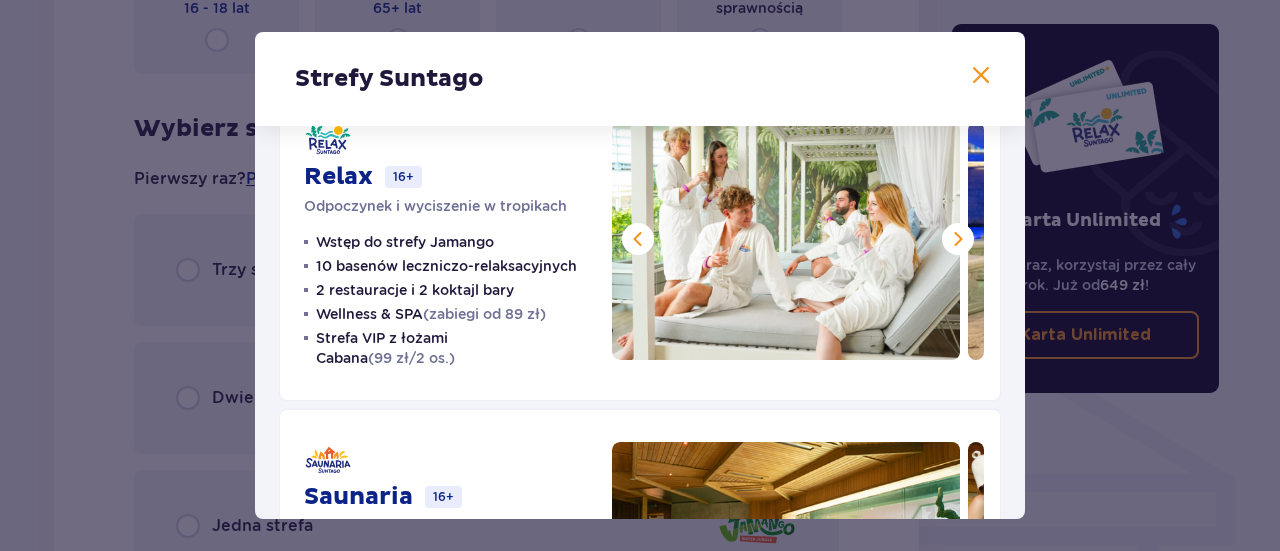 click at bounding box center (958, 239) 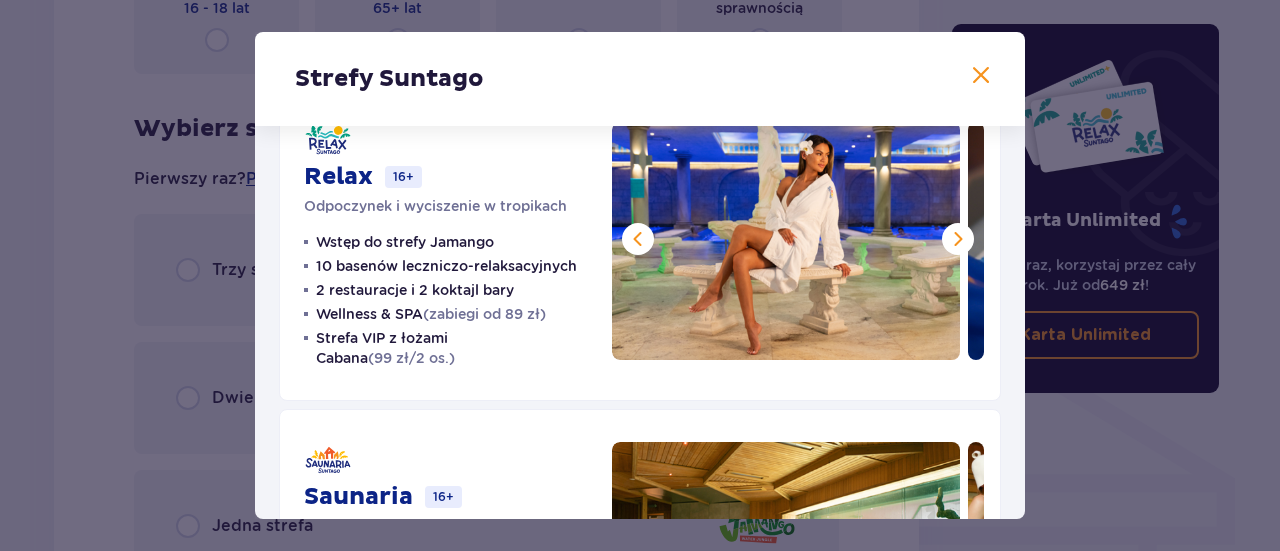 click at bounding box center (958, 239) 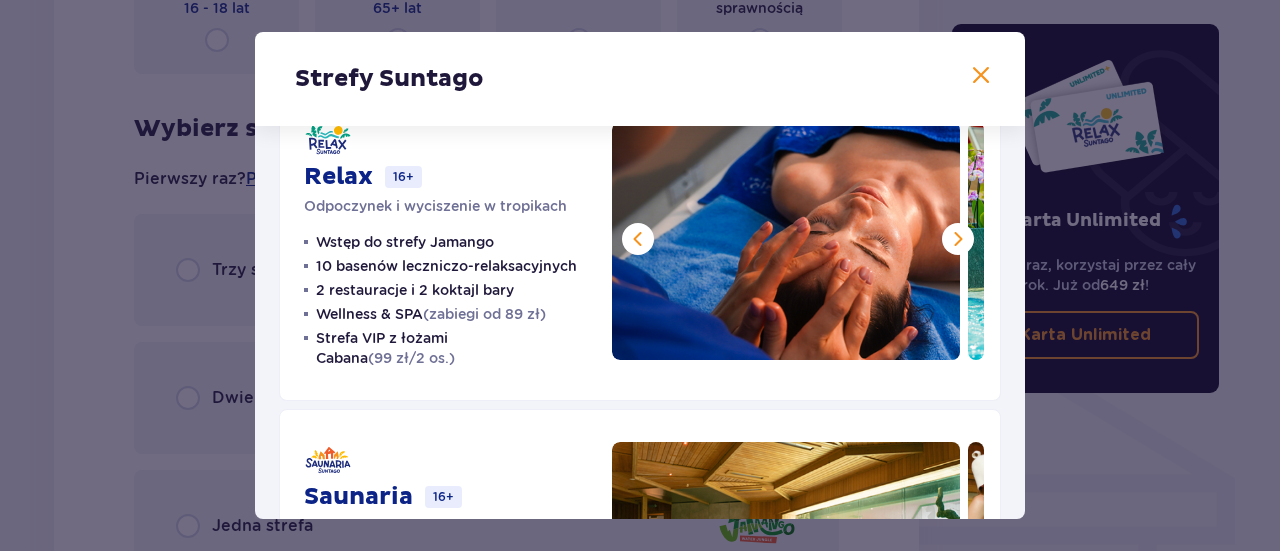 click at bounding box center [958, 239] 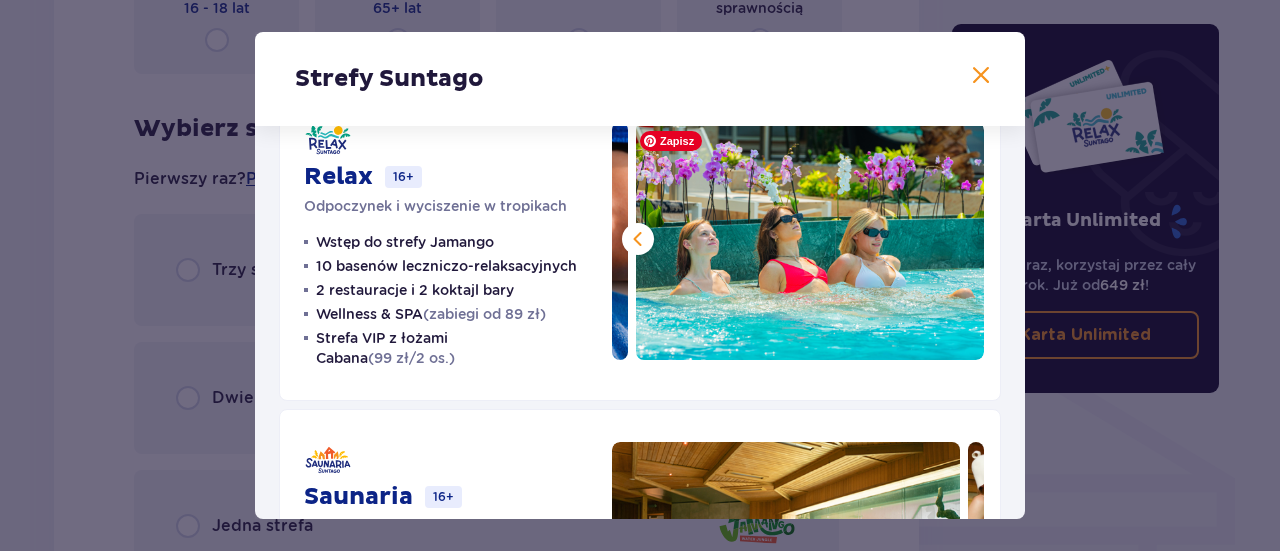 click at bounding box center [810, 241] 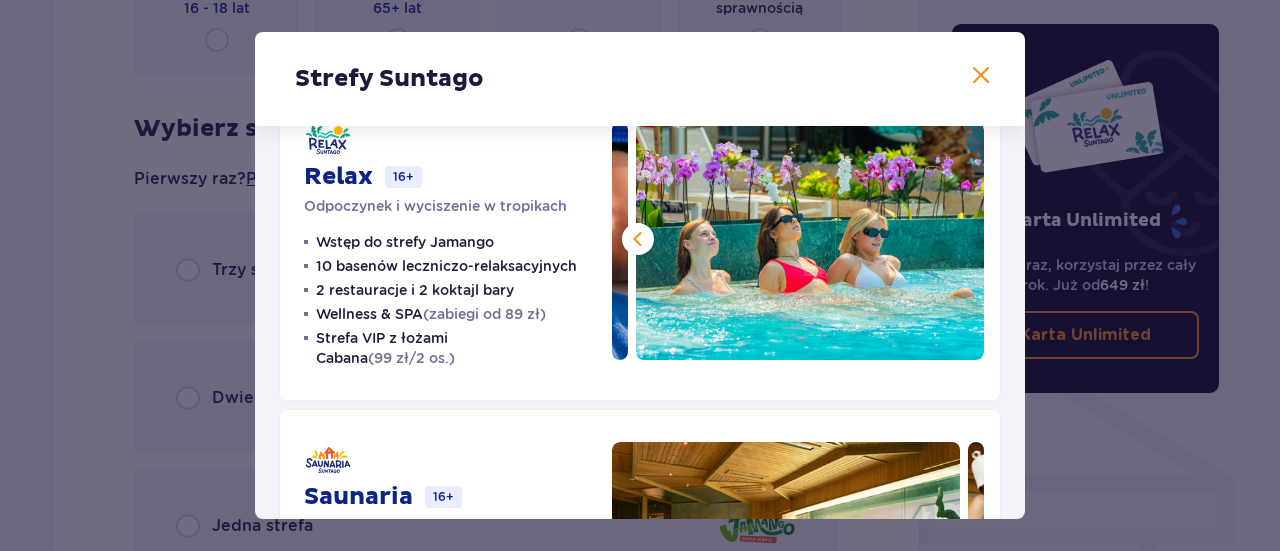 click at bounding box center [981, 76] 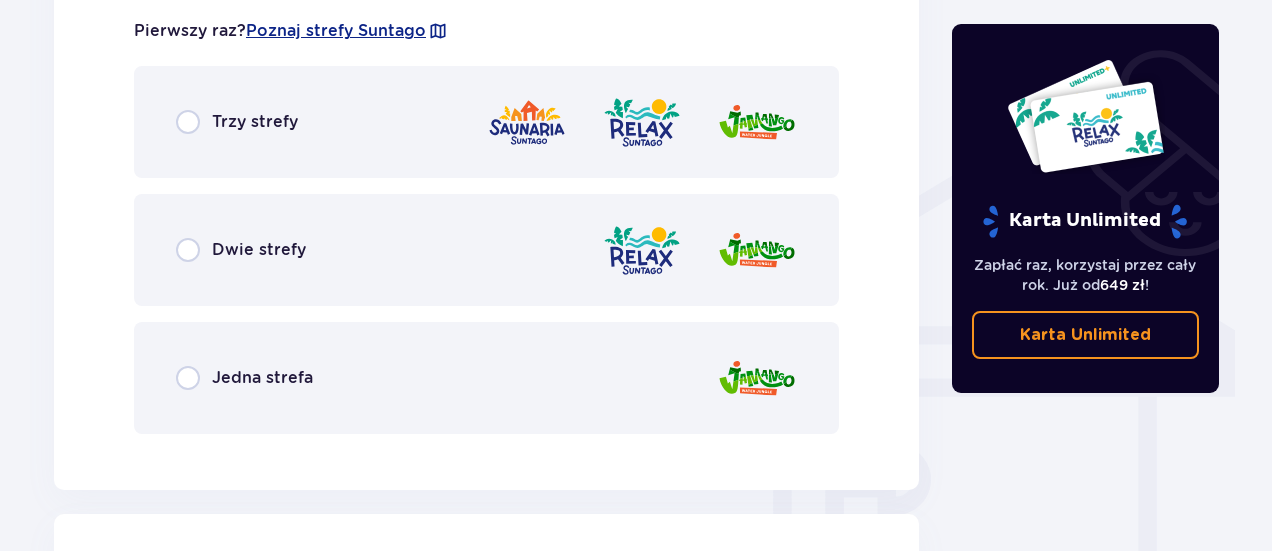 scroll, scrollTop: 1463, scrollLeft: 0, axis: vertical 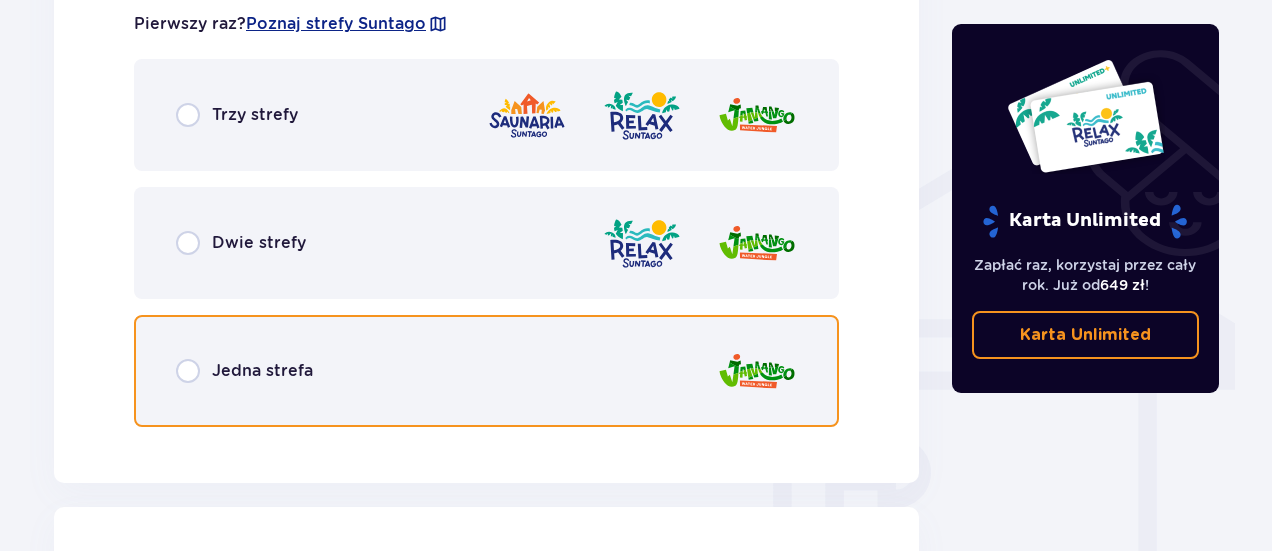 click at bounding box center (188, 371) 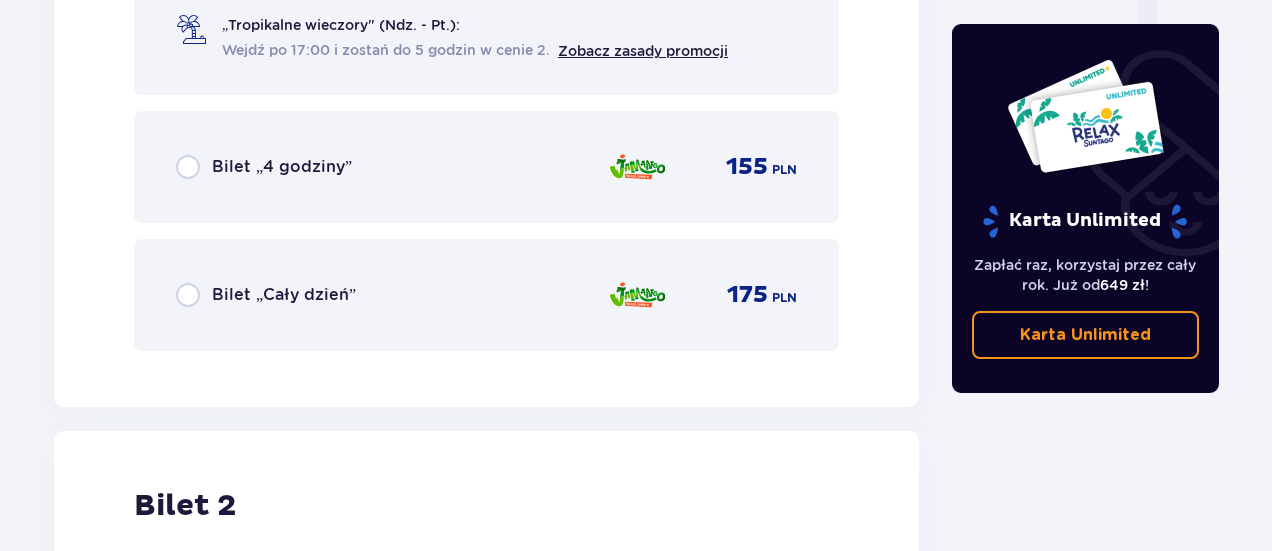 scroll, scrollTop: 2123, scrollLeft: 0, axis: vertical 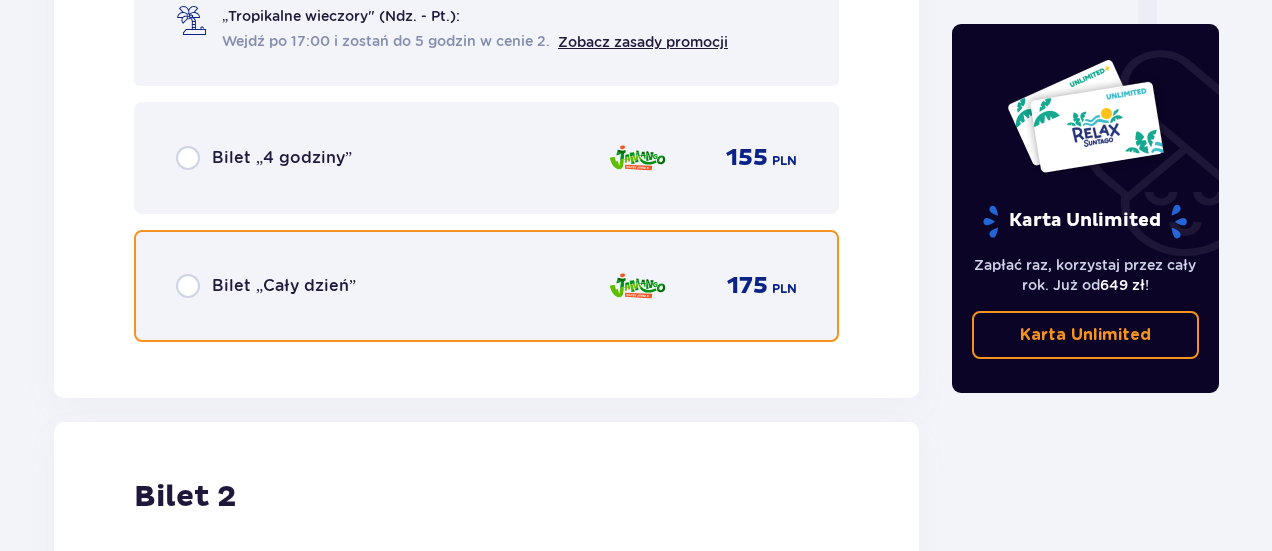 click at bounding box center (188, 286) 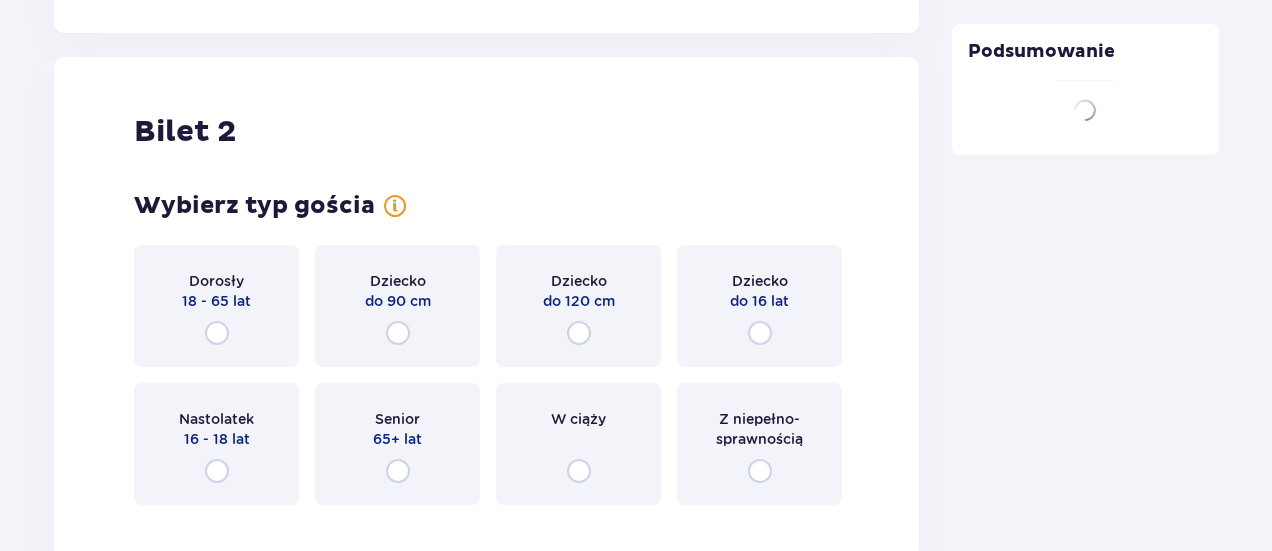 scroll, scrollTop: 2521, scrollLeft: 0, axis: vertical 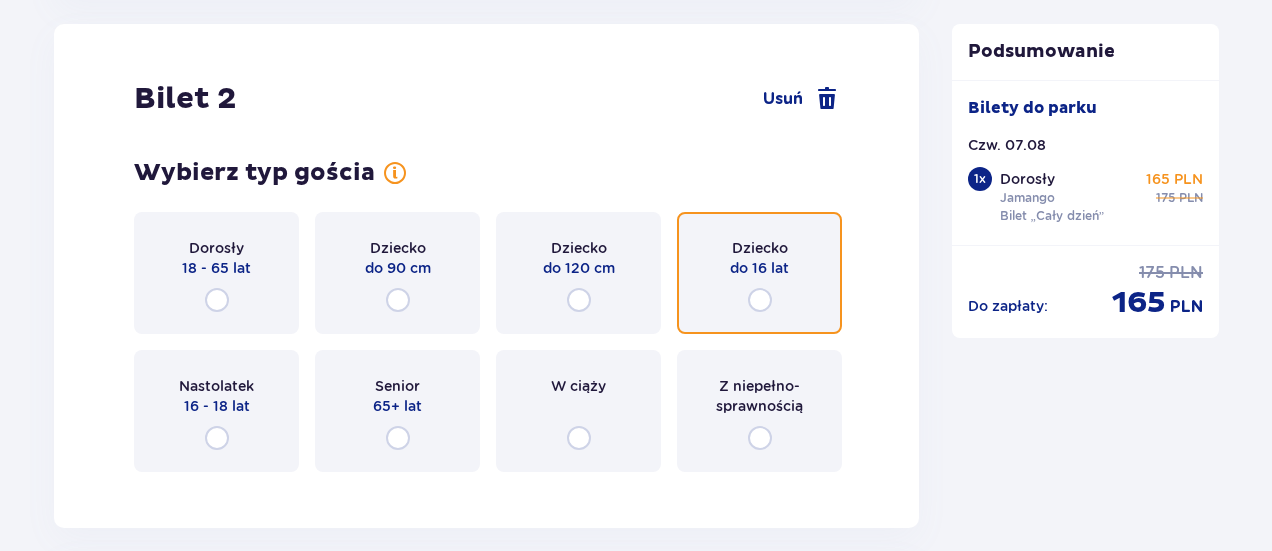 click at bounding box center (760, 300) 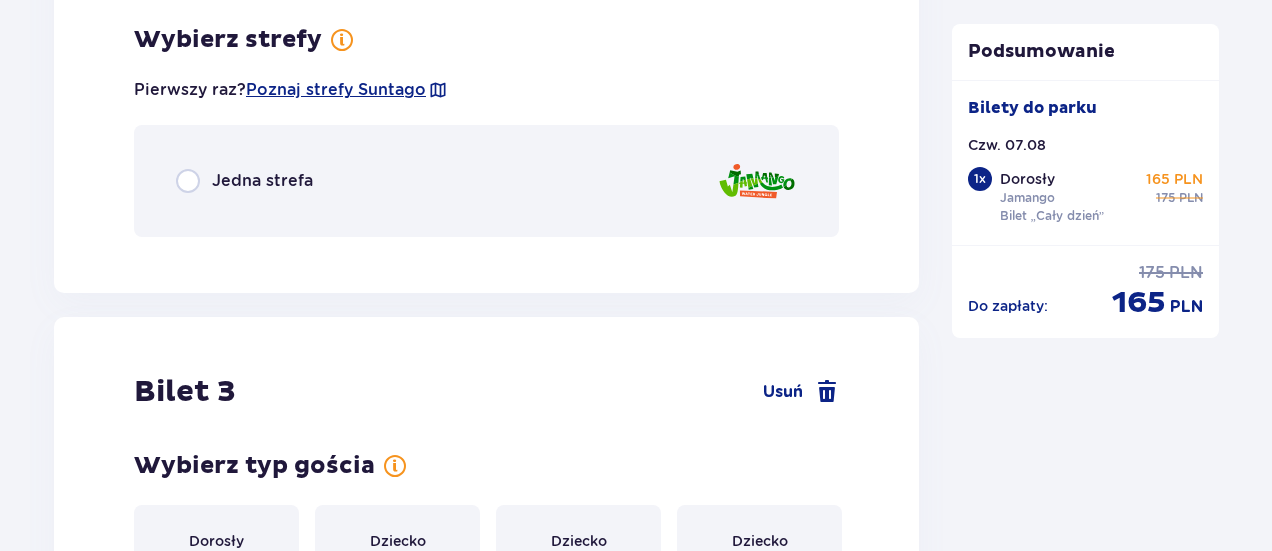 scroll, scrollTop: 3009, scrollLeft: 0, axis: vertical 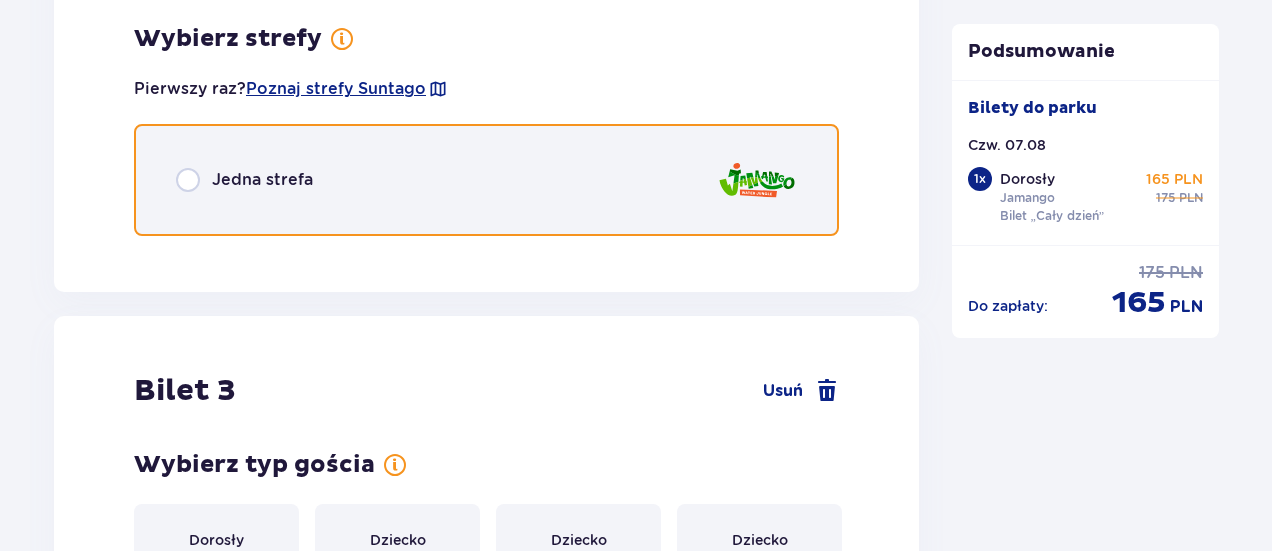 click at bounding box center (188, 180) 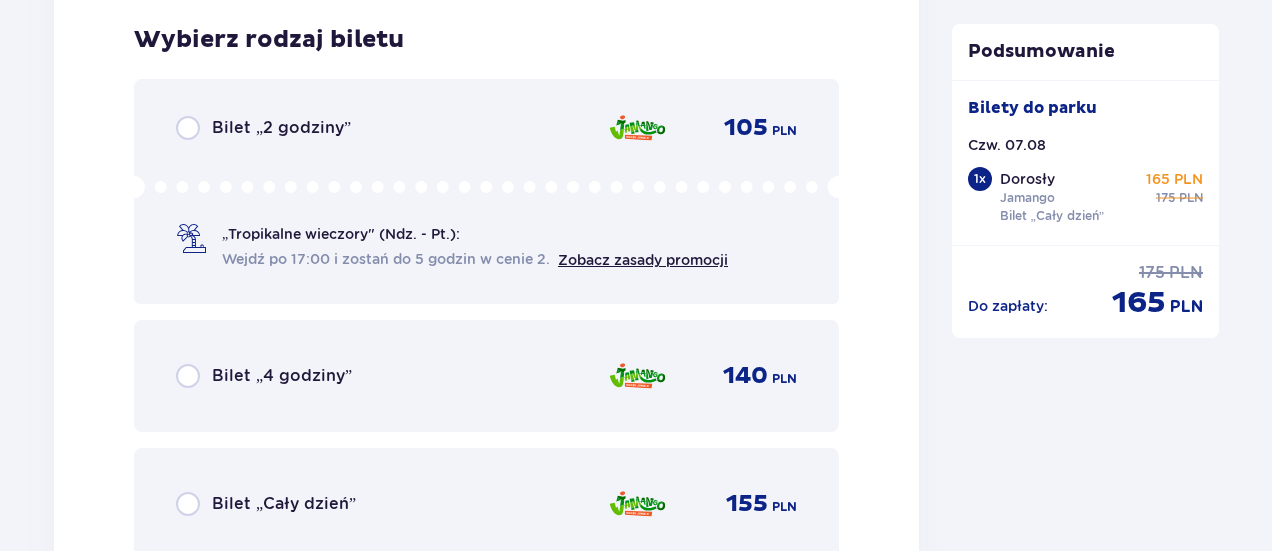 scroll, scrollTop: 3261, scrollLeft: 0, axis: vertical 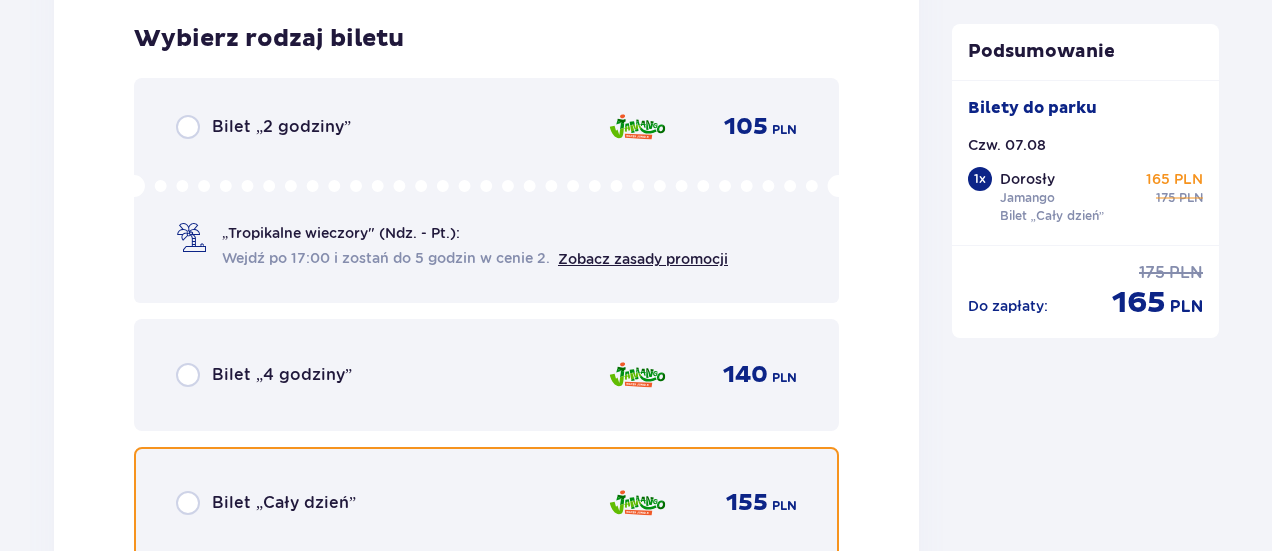click at bounding box center (188, 503) 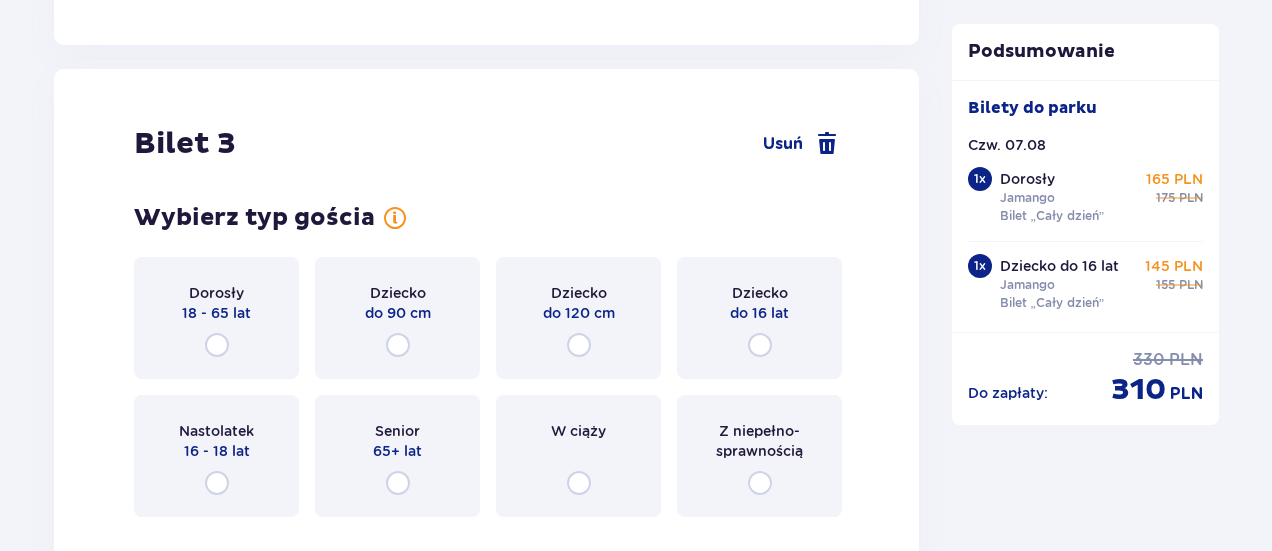 scroll, scrollTop: 3876, scrollLeft: 0, axis: vertical 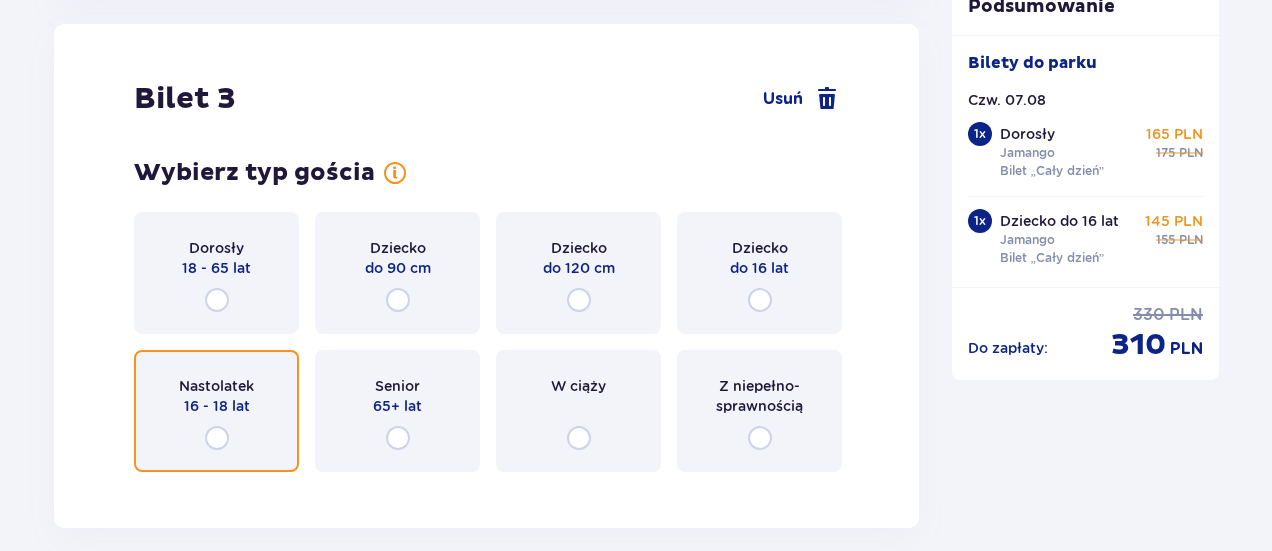 click at bounding box center [217, 438] 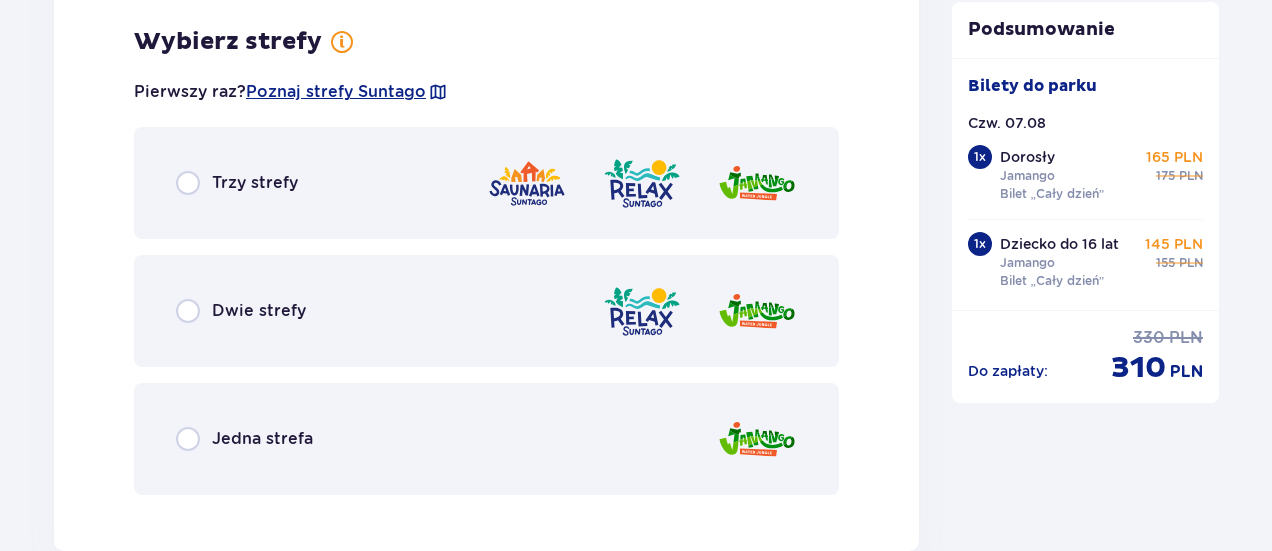 scroll, scrollTop: 4364, scrollLeft: 0, axis: vertical 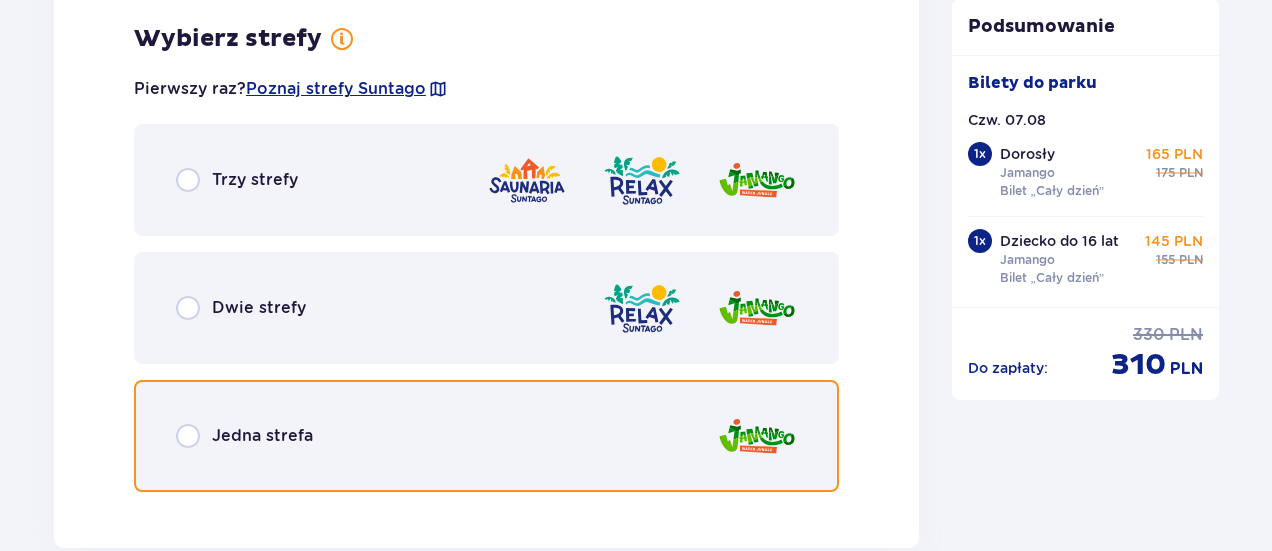 click at bounding box center (188, 436) 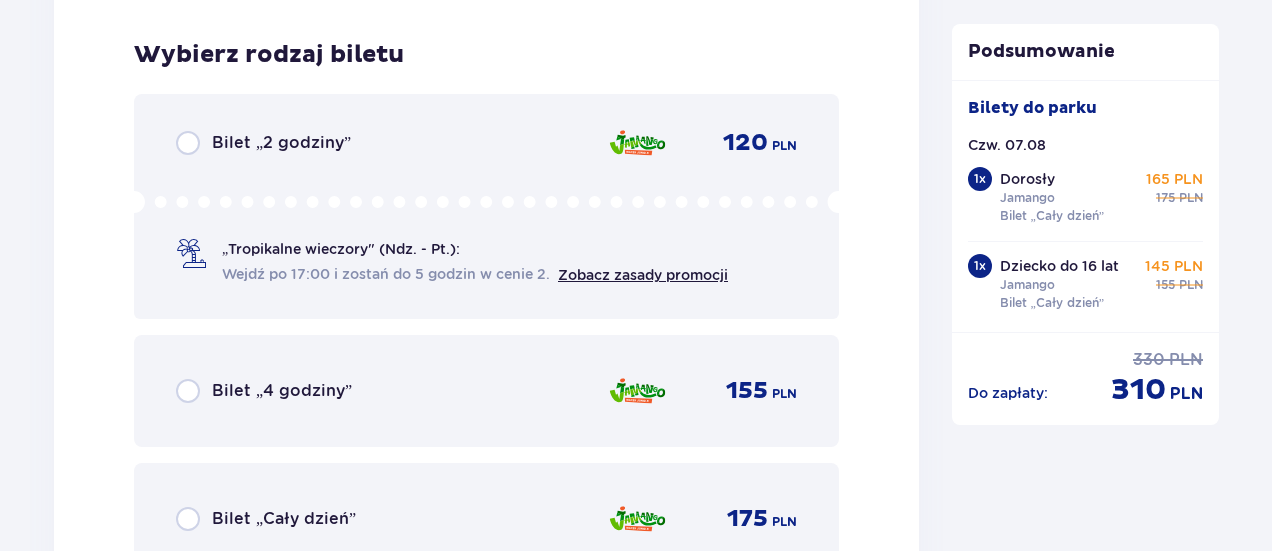 scroll, scrollTop: 4872, scrollLeft: 0, axis: vertical 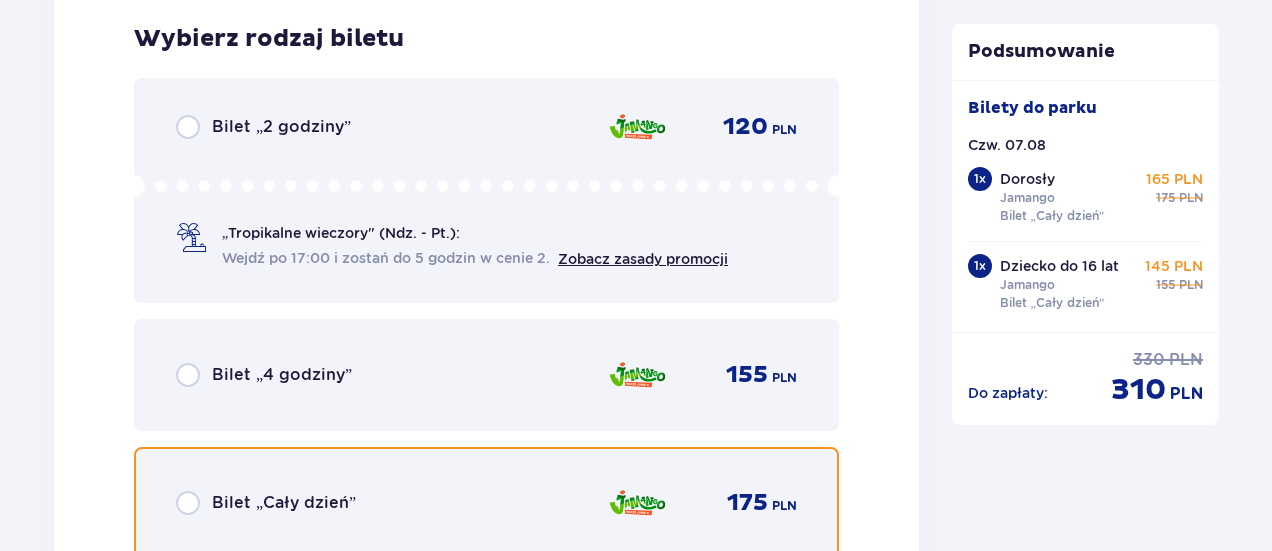 click at bounding box center (188, 503) 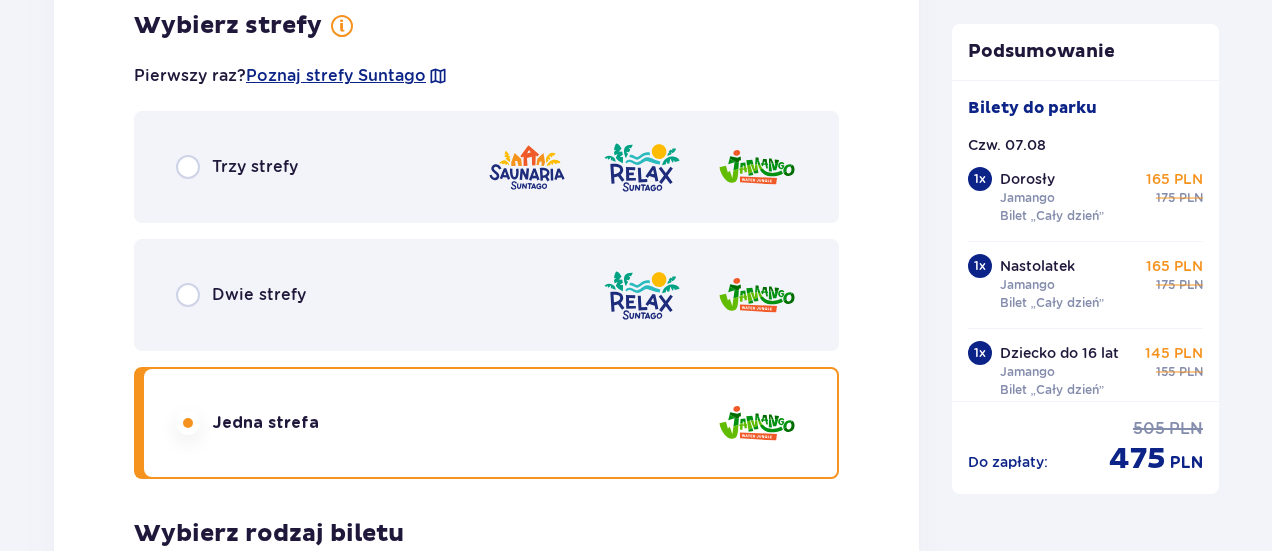 scroll, scrollTop: 4385, scrollLeft: 0, axis: vertical 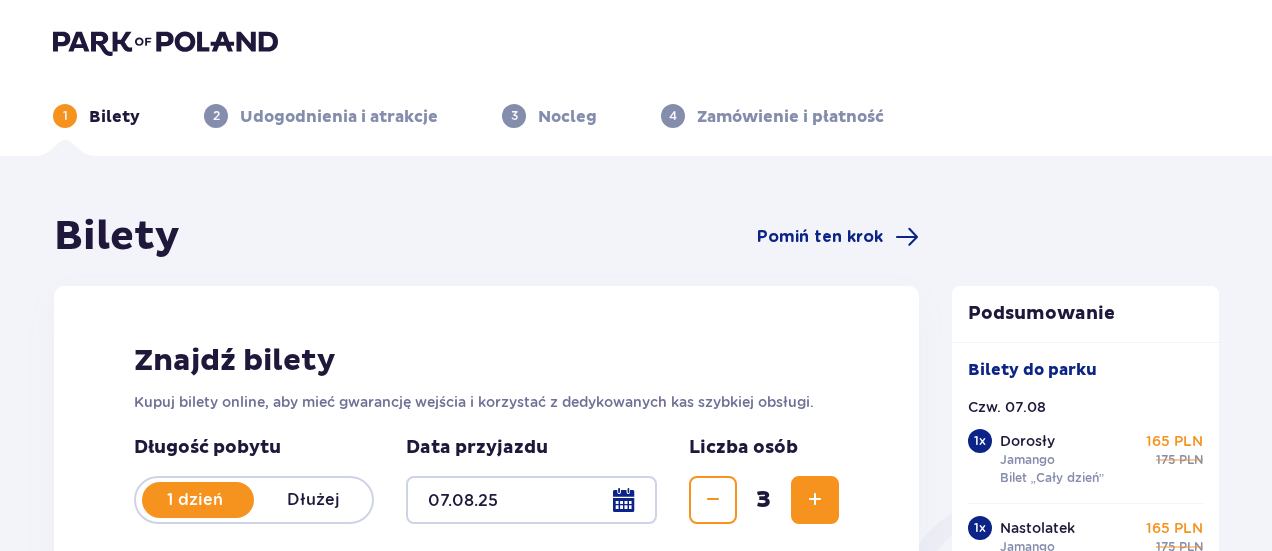 click on "Bilety" at bounding box center (114, 117) 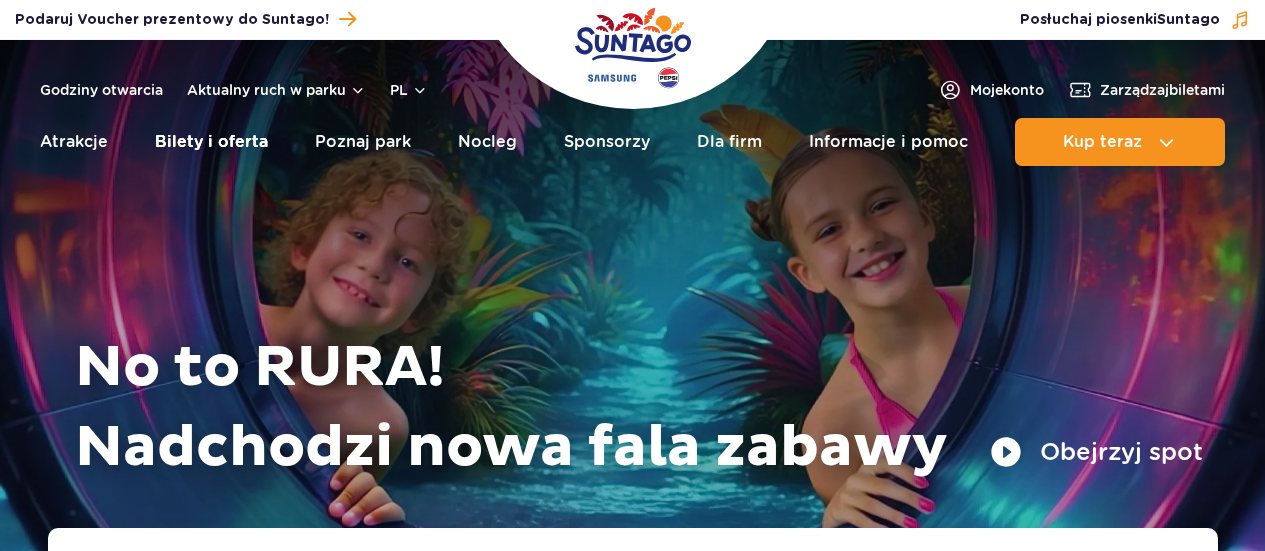 scroll, scrollTop: 0, scrollLeft: 0, axis: both 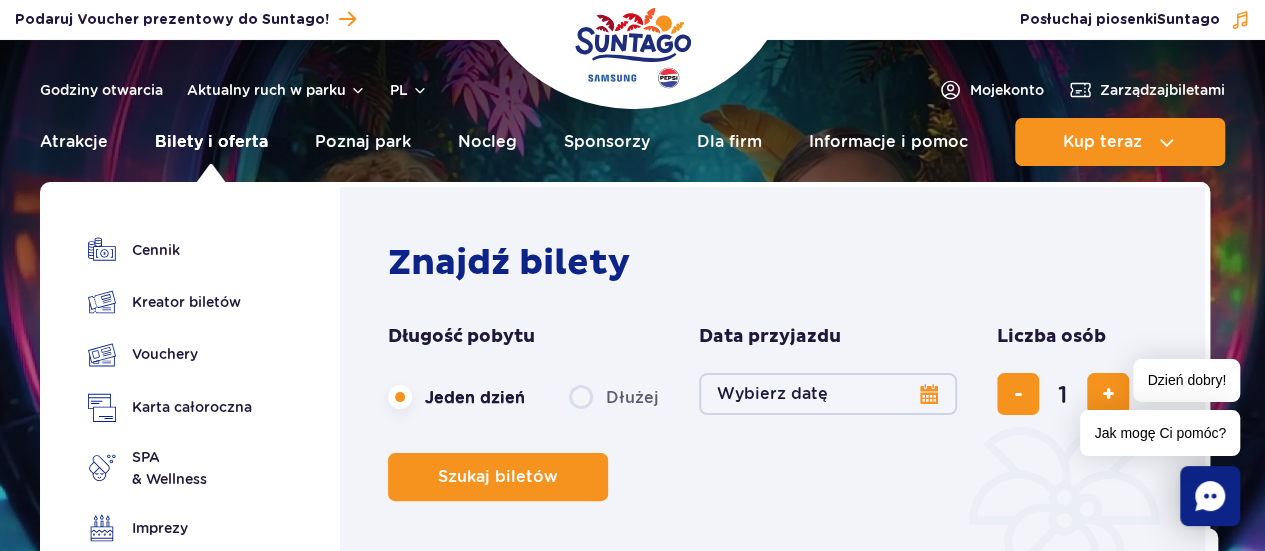click on "Bilety i oferta" at bounding box center [211, 142] 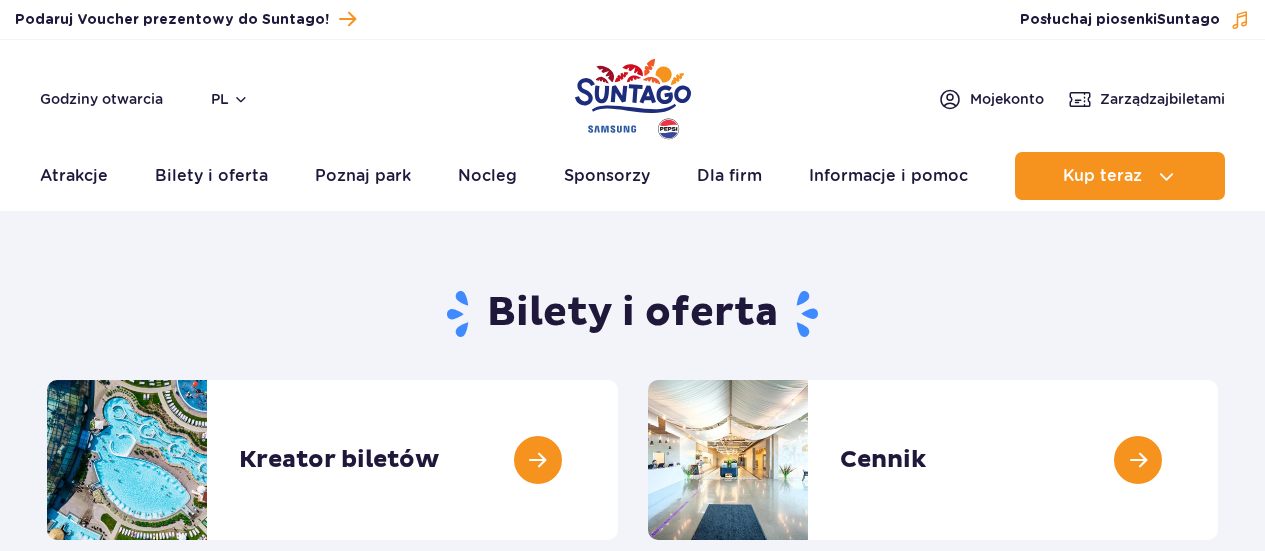 scroll, scrollTop: 0, scrollLeft: 0, axis: both 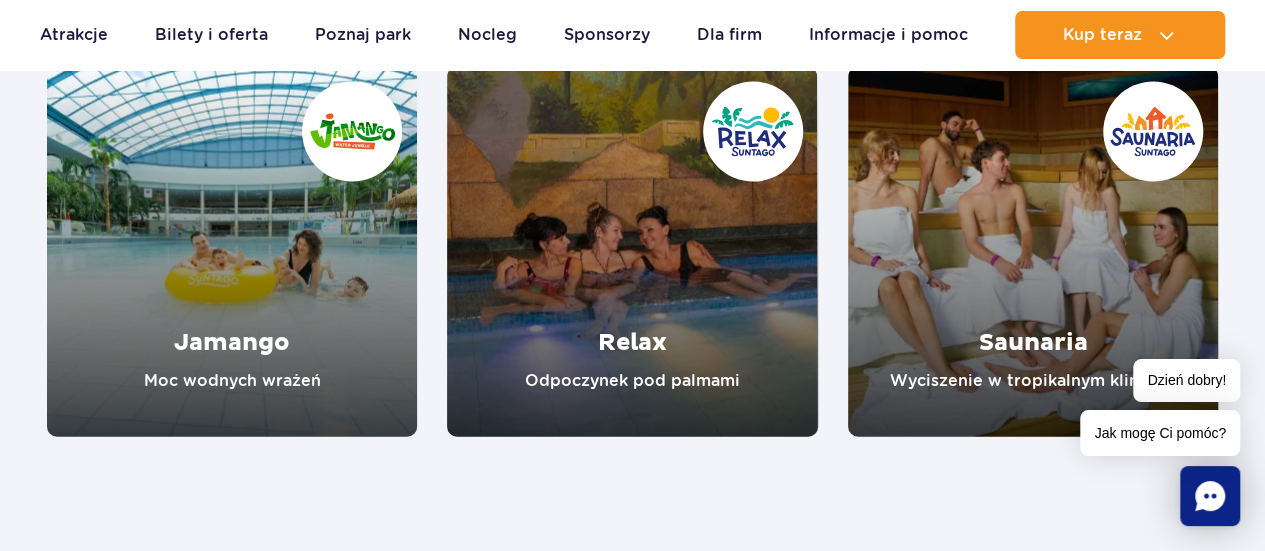 click at bounding box center (632, 252) 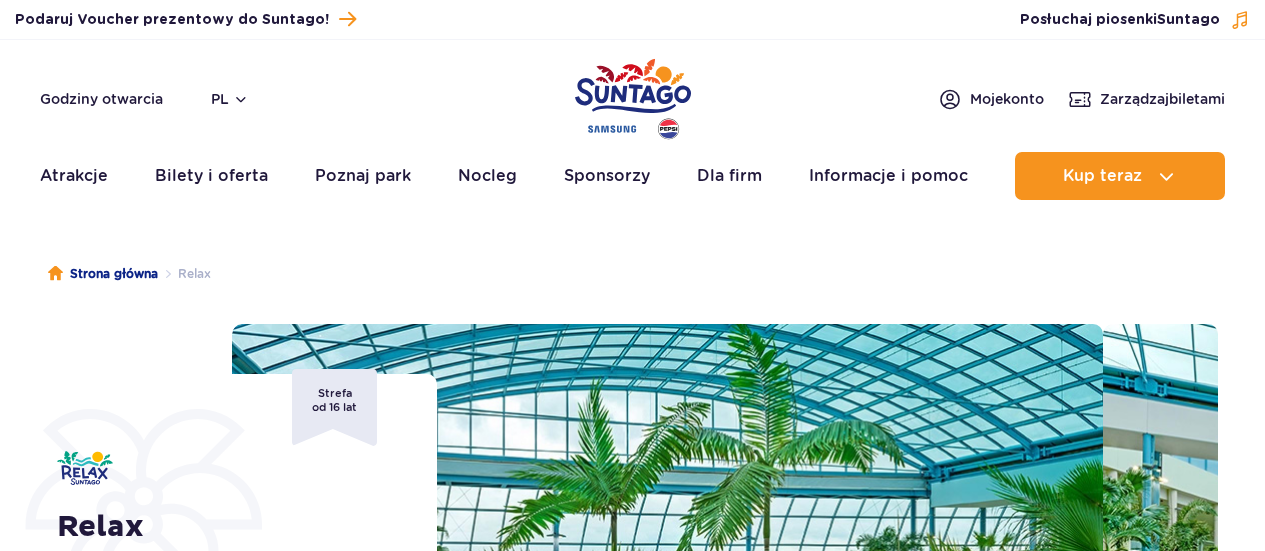scroll, scrollTop: 0, scrollLeft: 0, axis: both 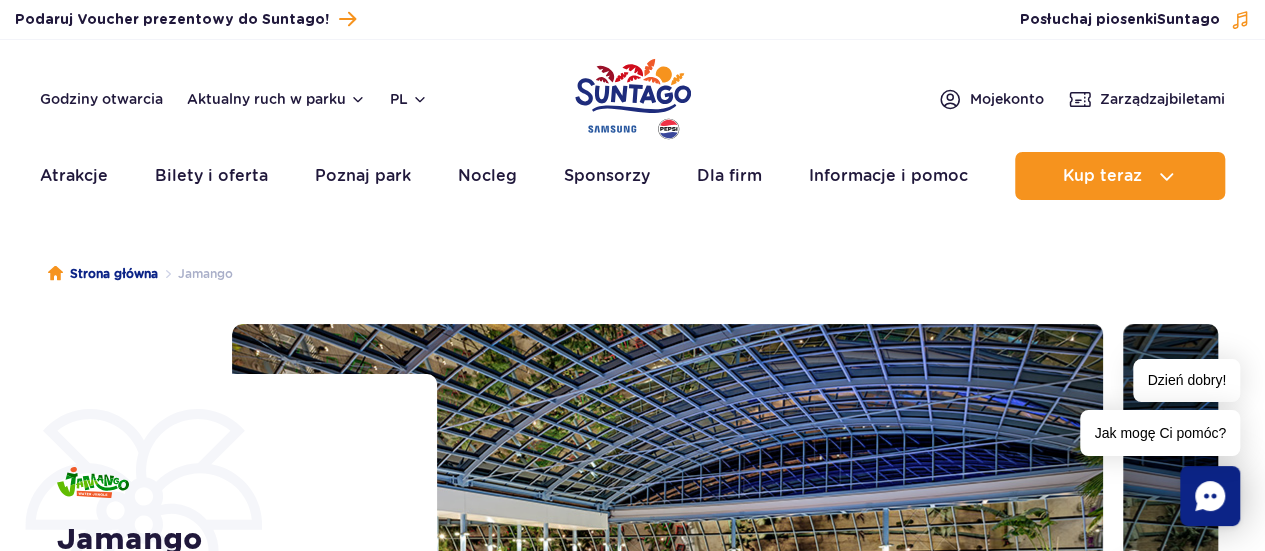 drag, startPoint x: 1272, startPoint y: 21, endPoint x: 1279, endPoint y: -87, distance: 108.226616 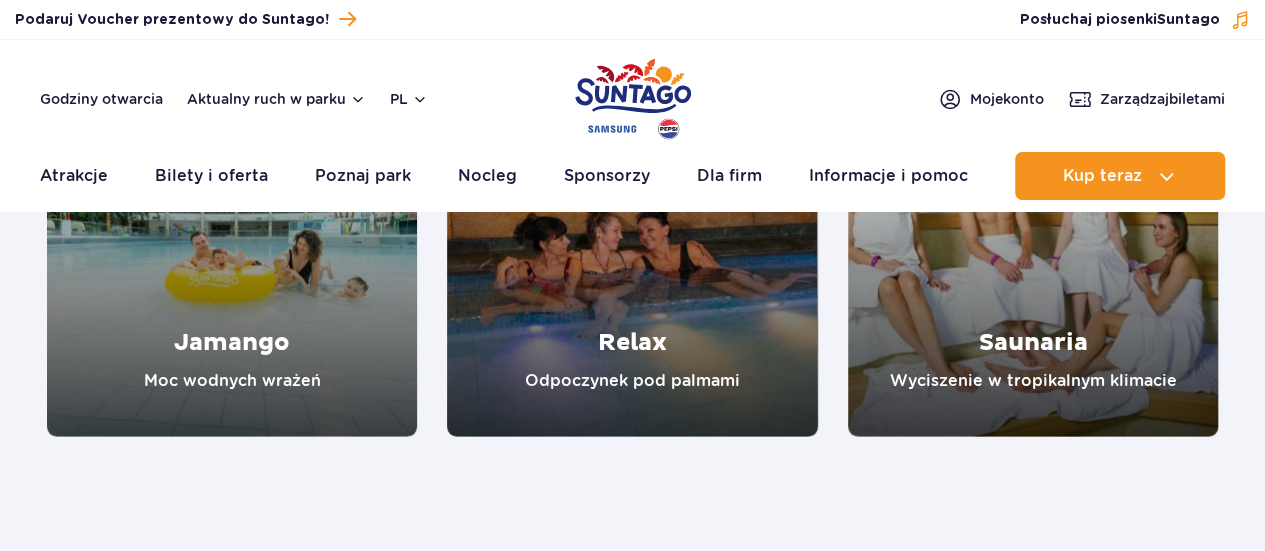 scroll, scrollTop: 1958, scrollLeft: 0, axis: vertical 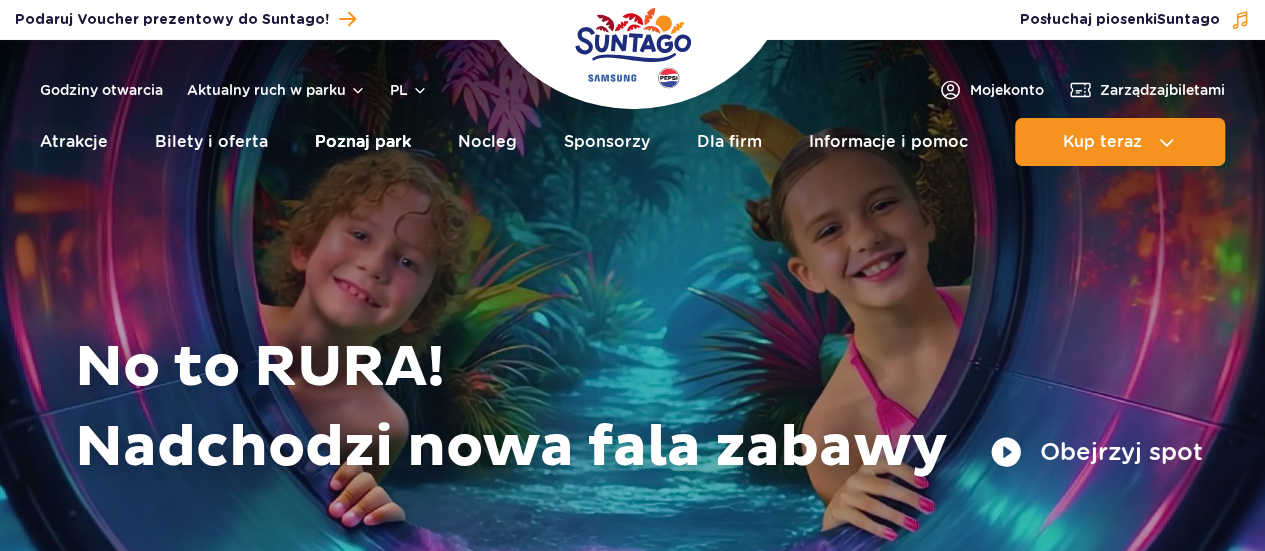 click on "Poznaj park" at bounding box center (363, 142) 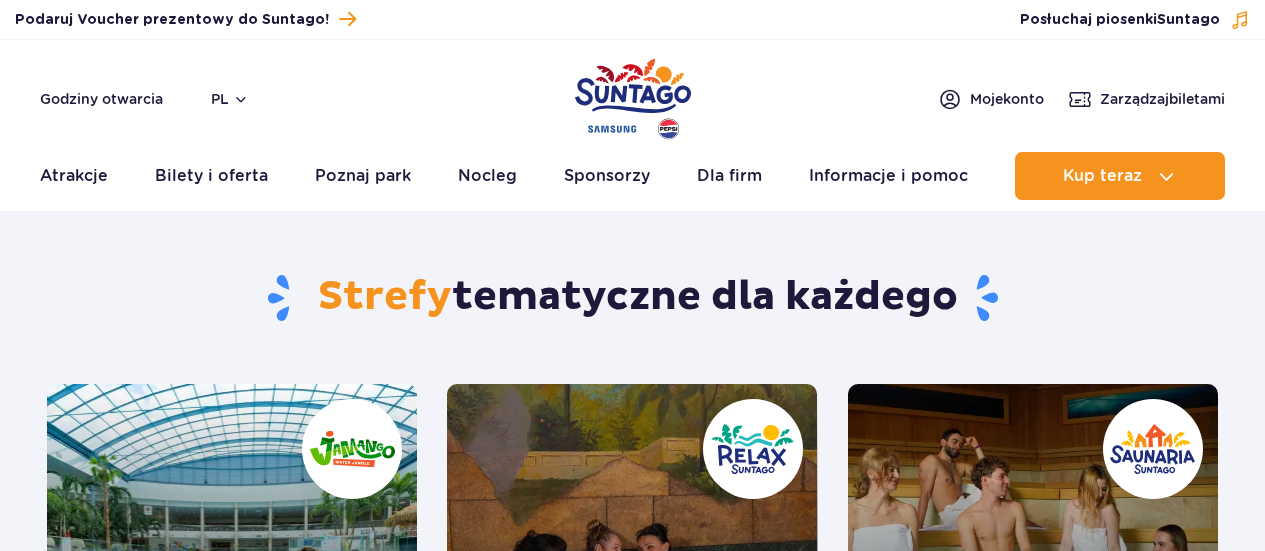 scroll, scrollTop: 0, scrollLeft: 0, axis: both 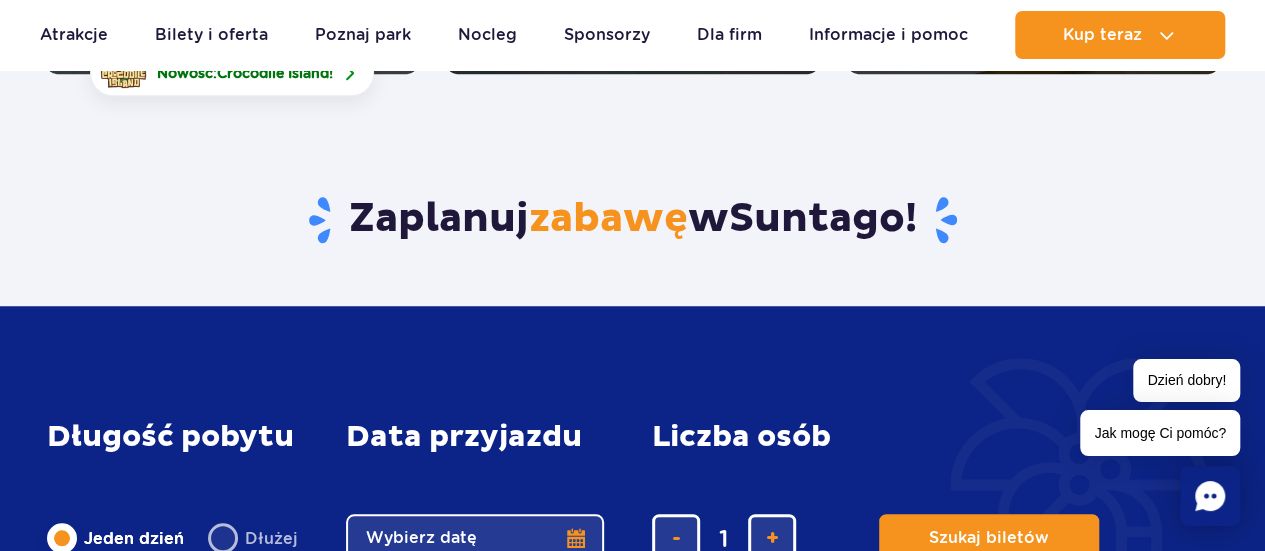 click on "Zaplanuj  zabawę  w  Suntago !" at bounding box center (632, 220) 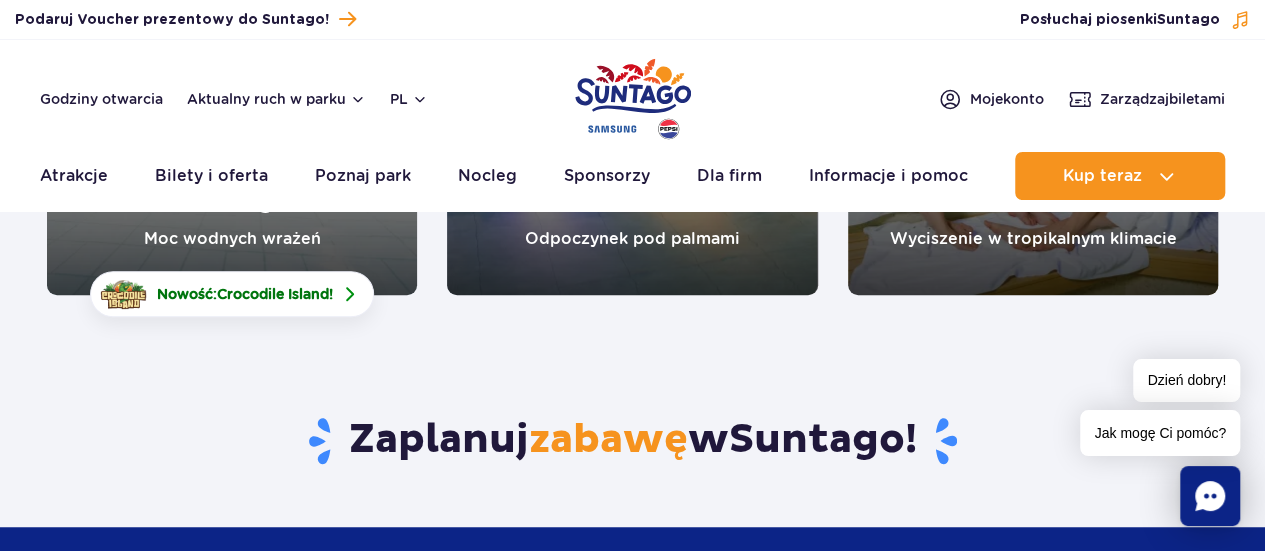 scroll, scrollTop: 0, scrollLeft: 0, axis: both 